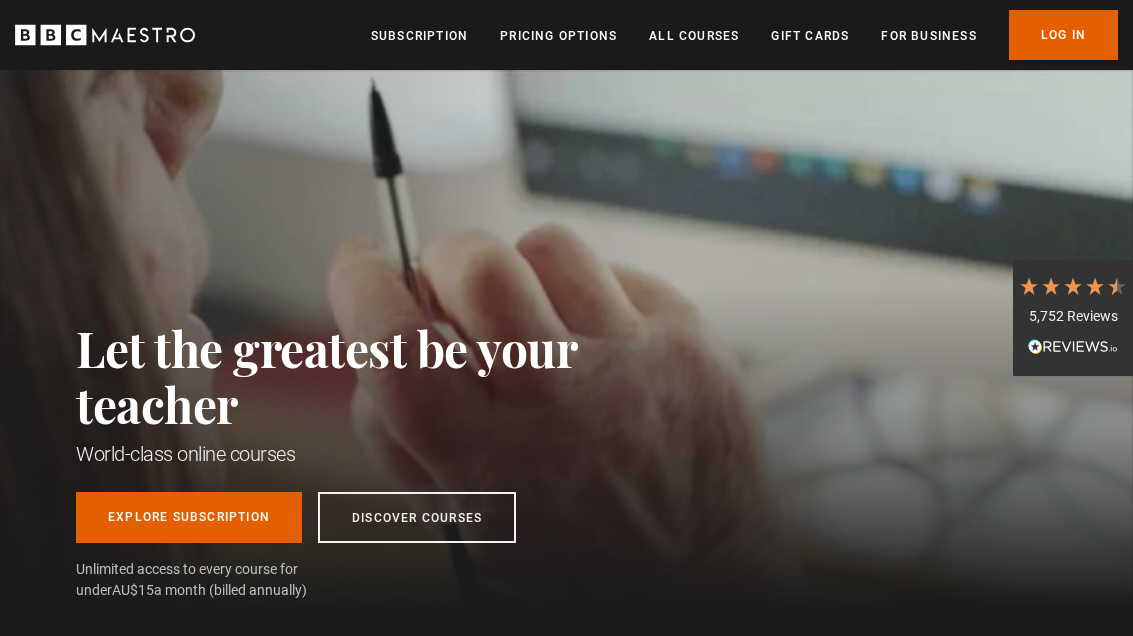 scroll, scrollTop: 0, scrollLeft: 0, axis: both 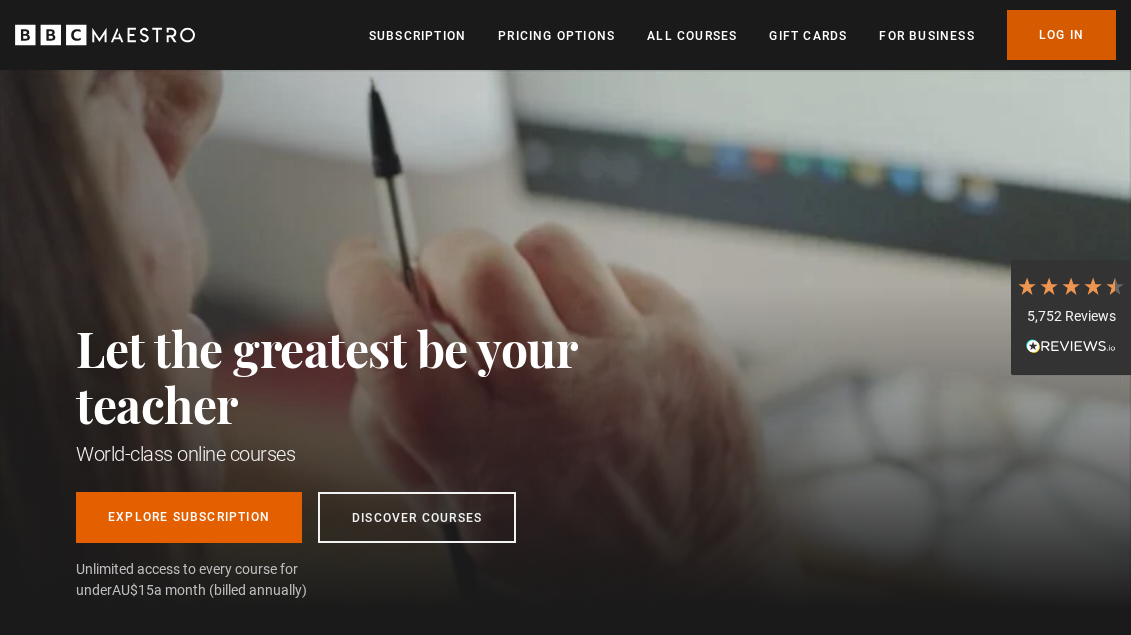 click on "Log In" at bounding box center [1061, 35] 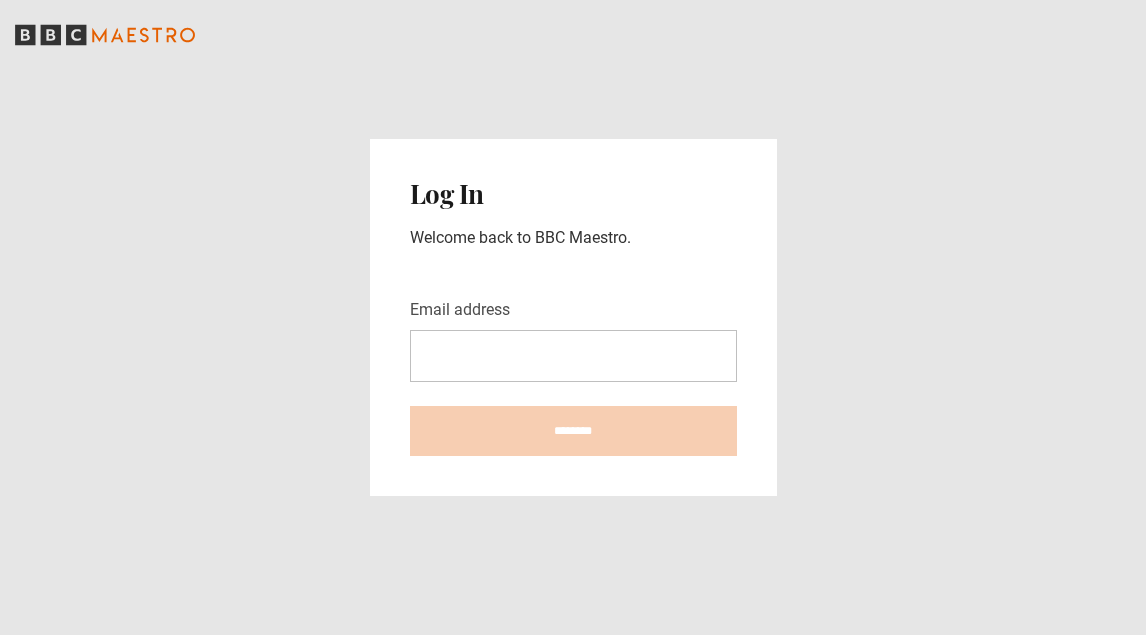 scroll, scrollTop: 0, scrollLeft: 0, axis: both 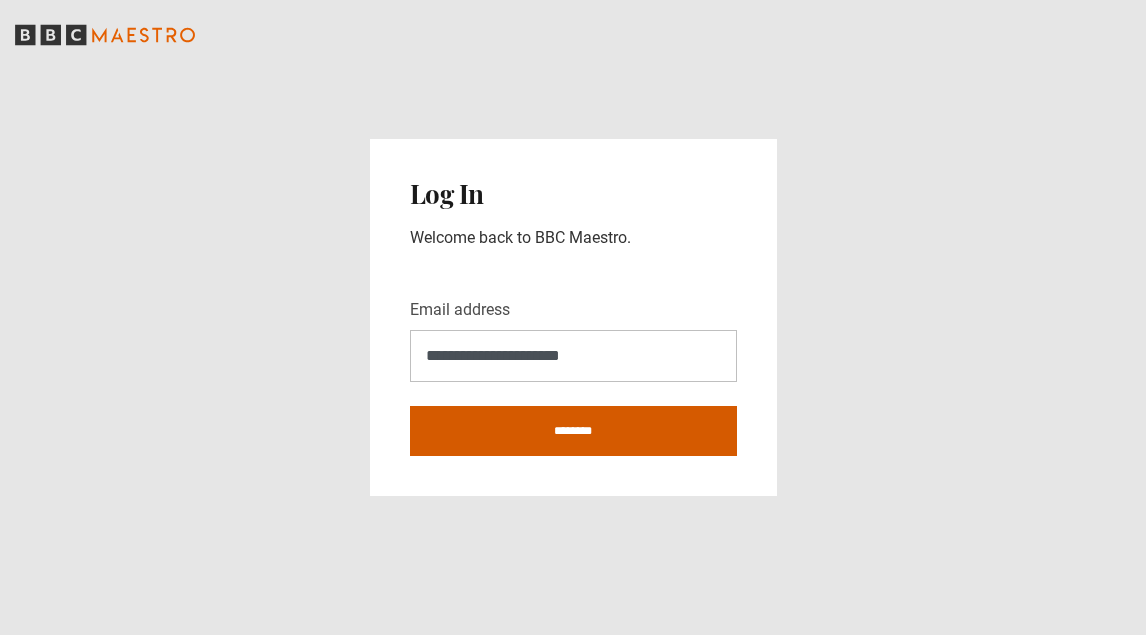 click on "********" at bounding box center [573, 431] 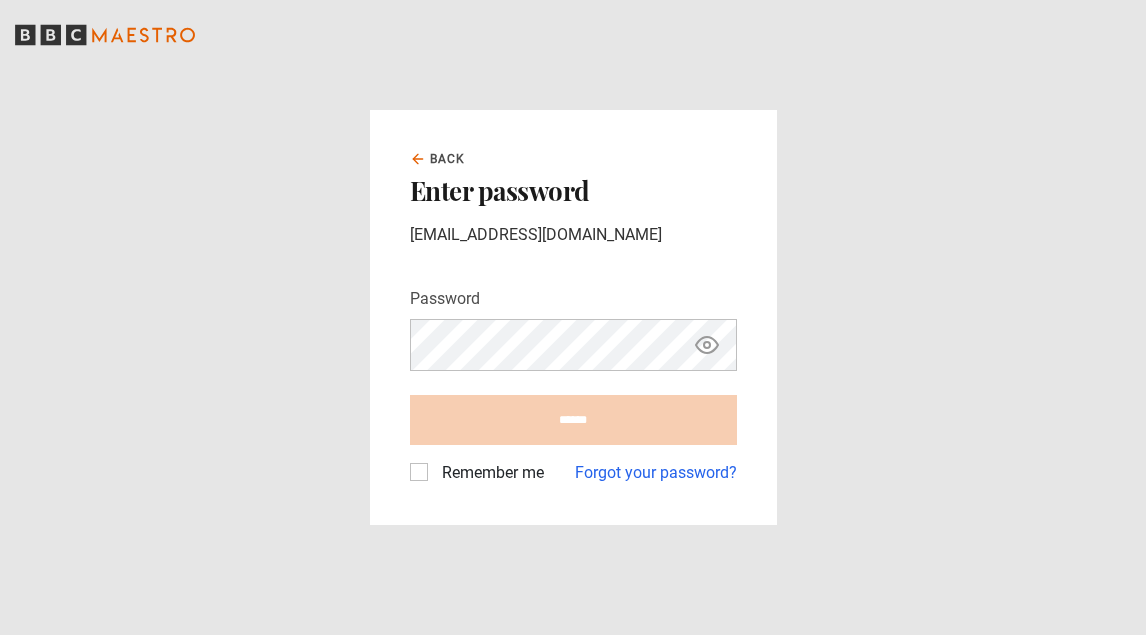 scroll, scrollTop: 0, scrollLeft: 0, axis: both 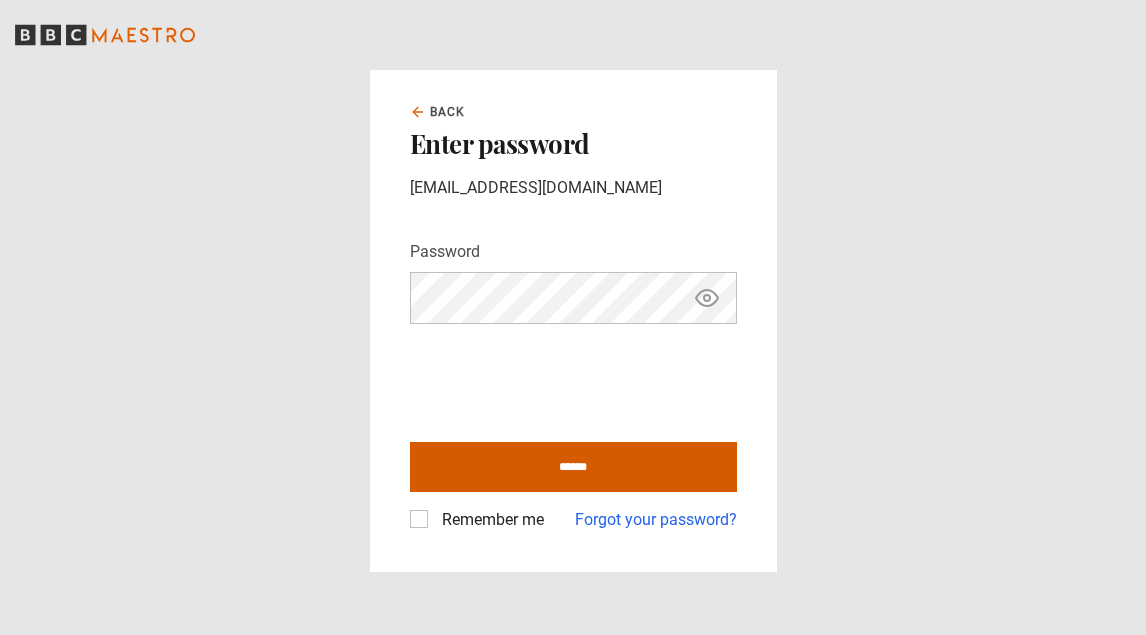 click on "******" at bounding box center (573, 467) 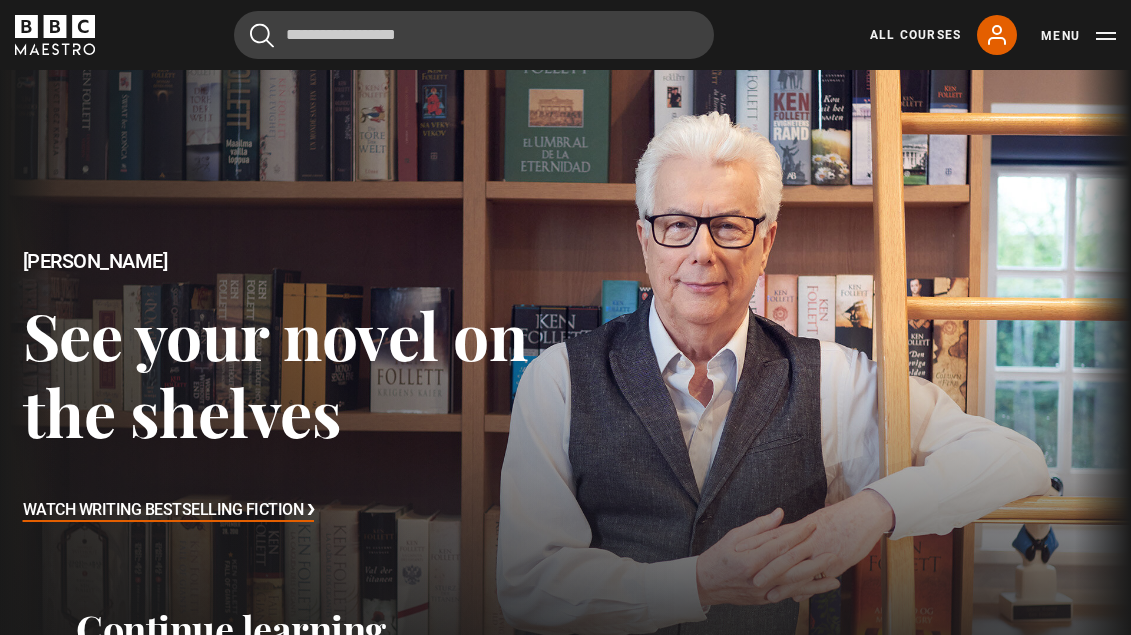 scroll, scrollTop: 0, scrollLeft: 0, axis: both 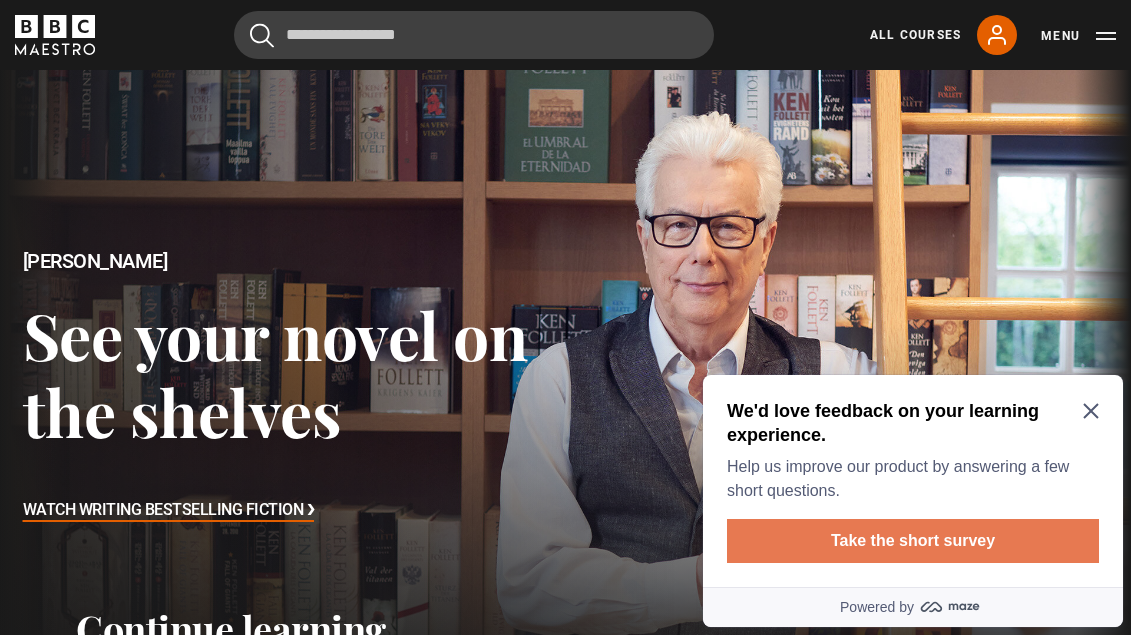 click on "Take the short survey" at bounding box center (913, 541) 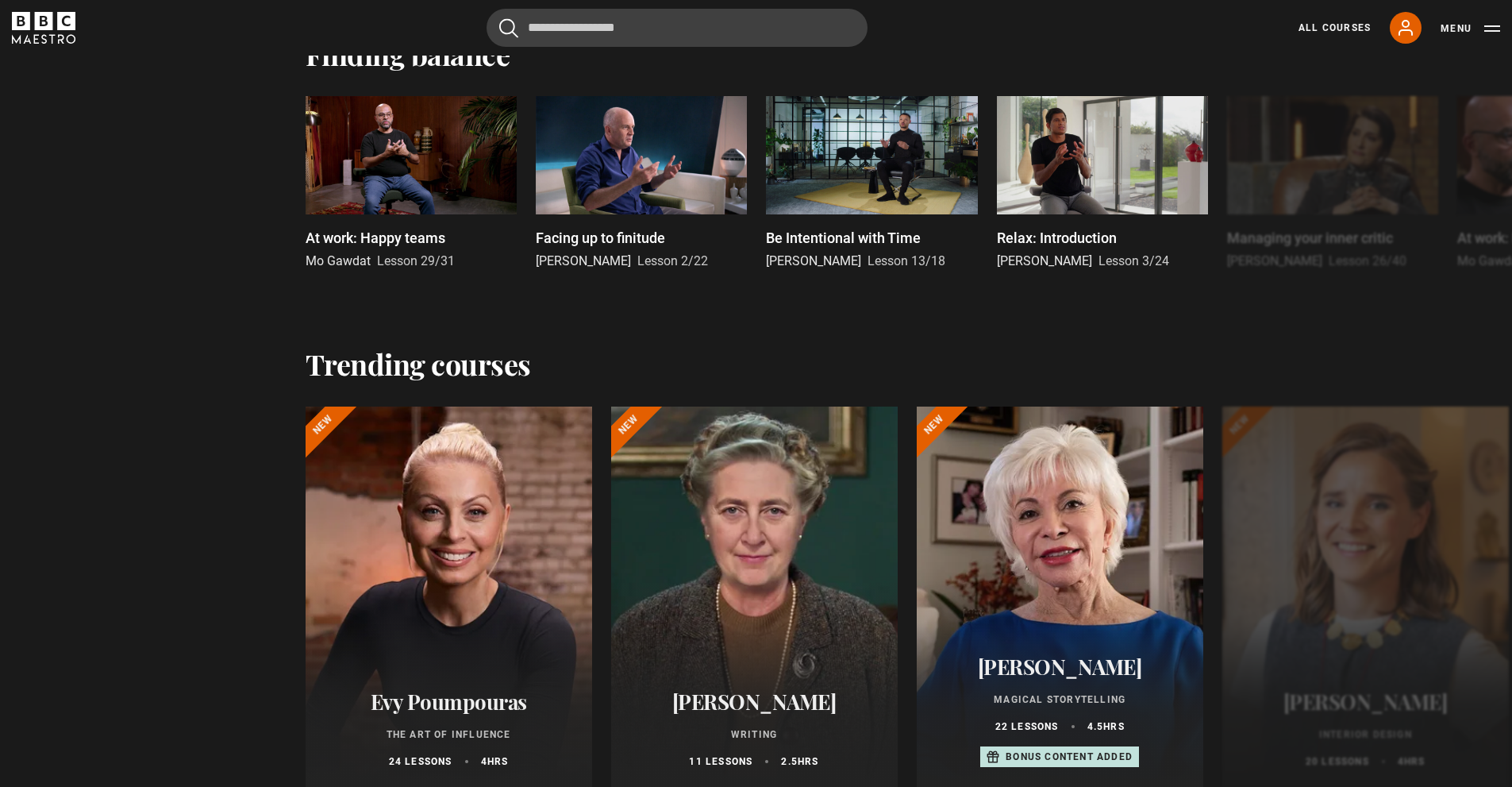 scroll, scrollTop: 1906, scrollLeft: 0, axis: vertical 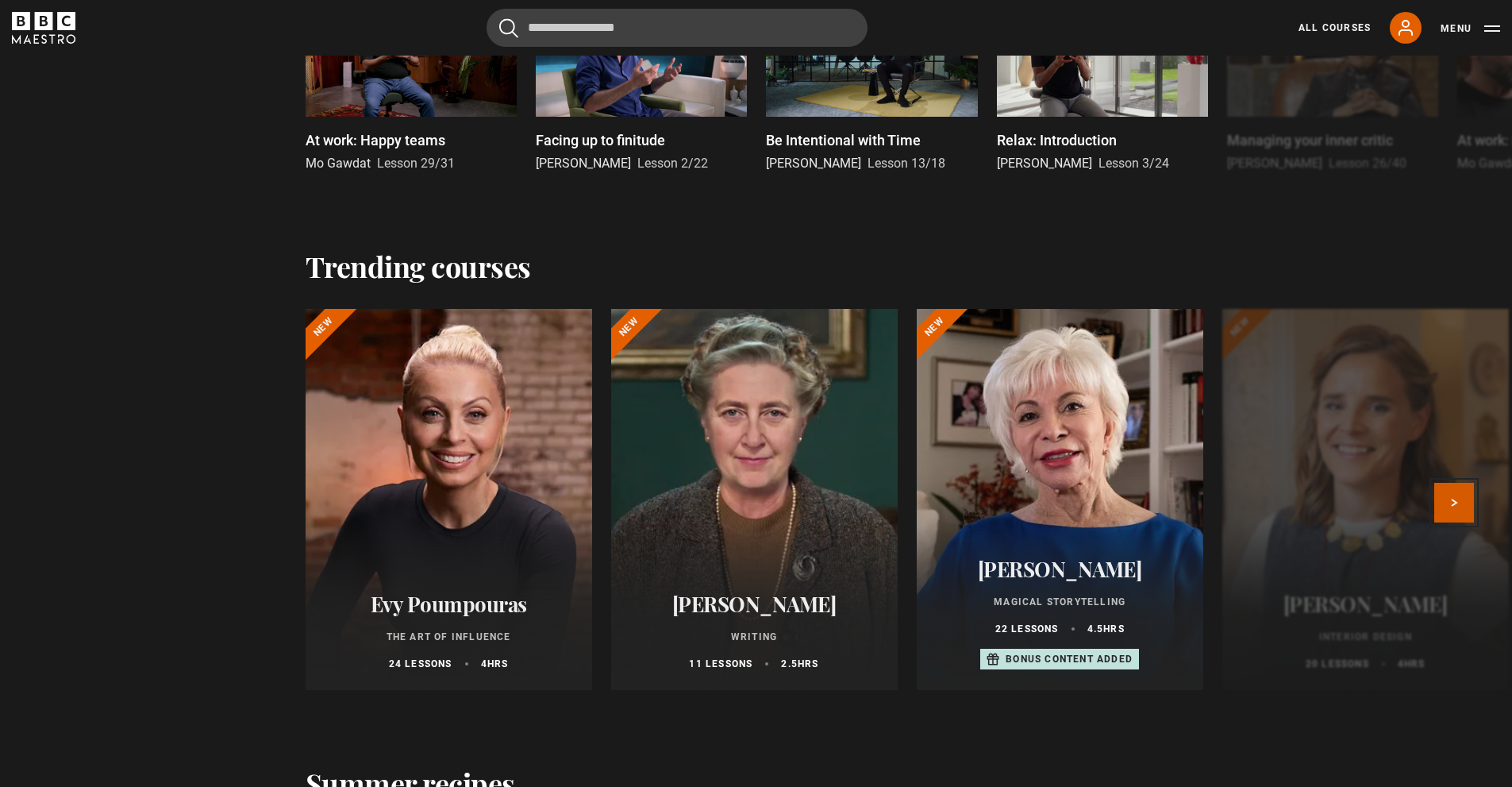 click on "Next" at bounding box center (1454, 503) 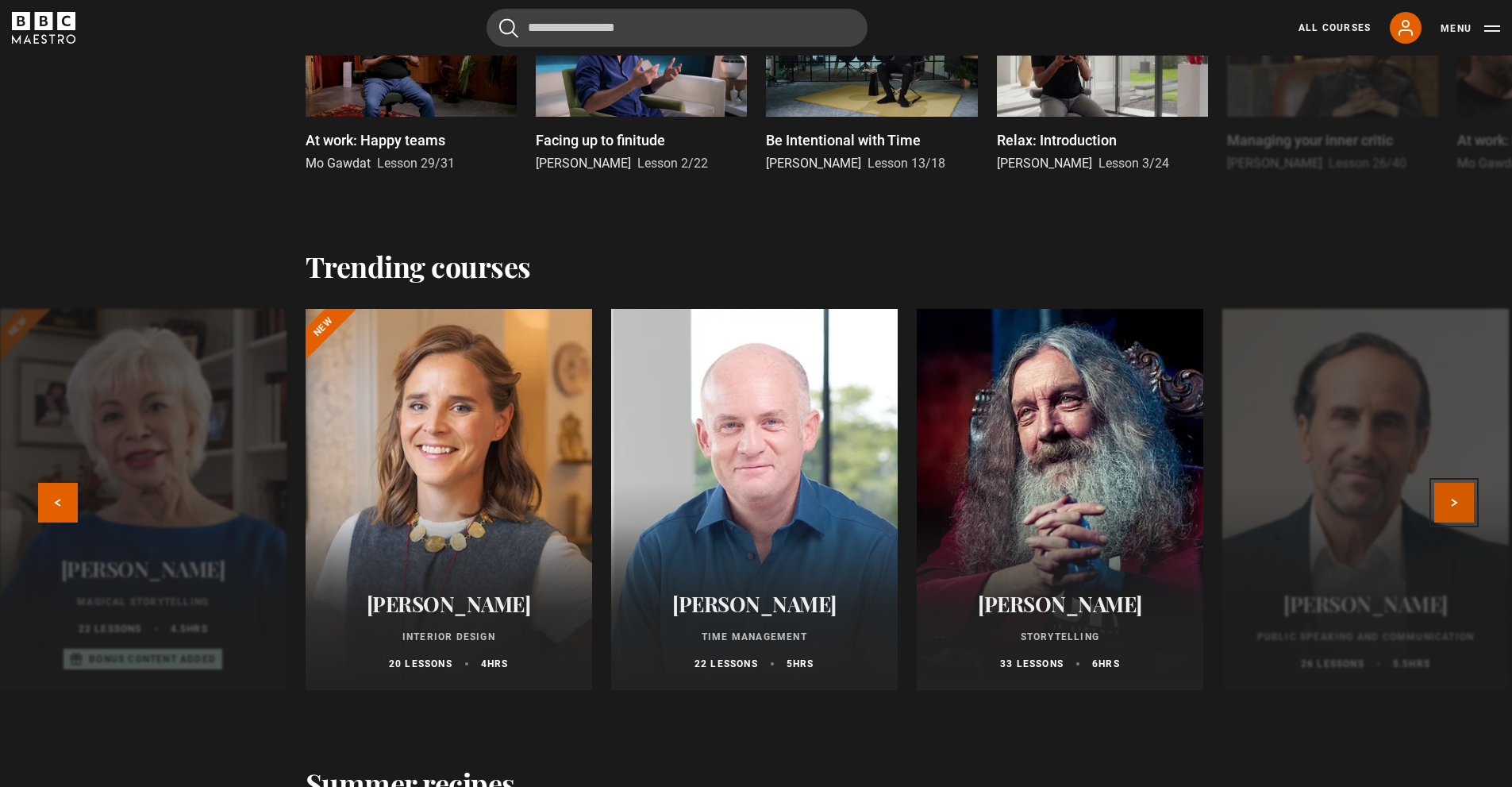 click on "Next" at bounding box center (1454, 503) 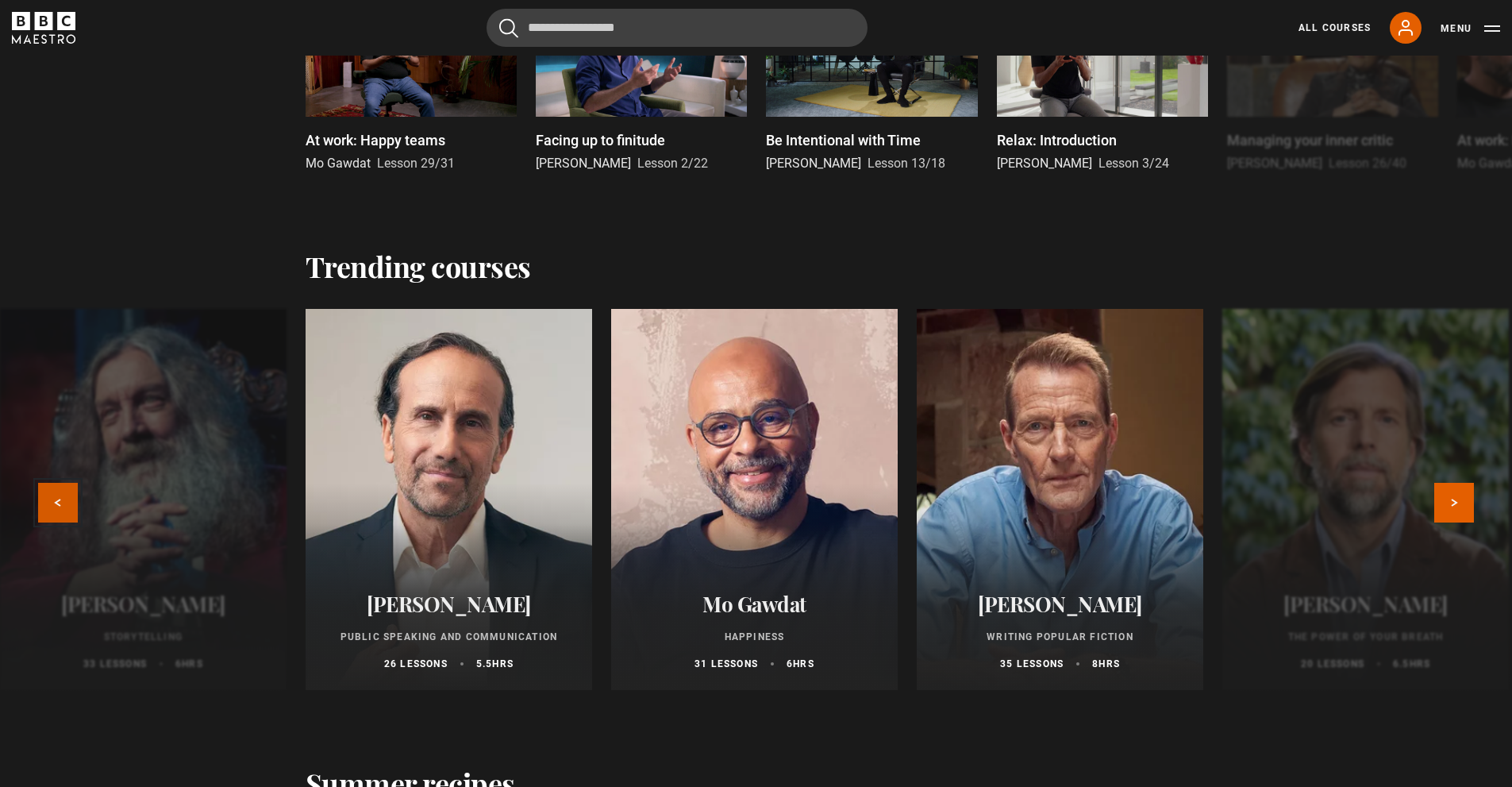 click on "Previous" at bounding box center [58, 503] 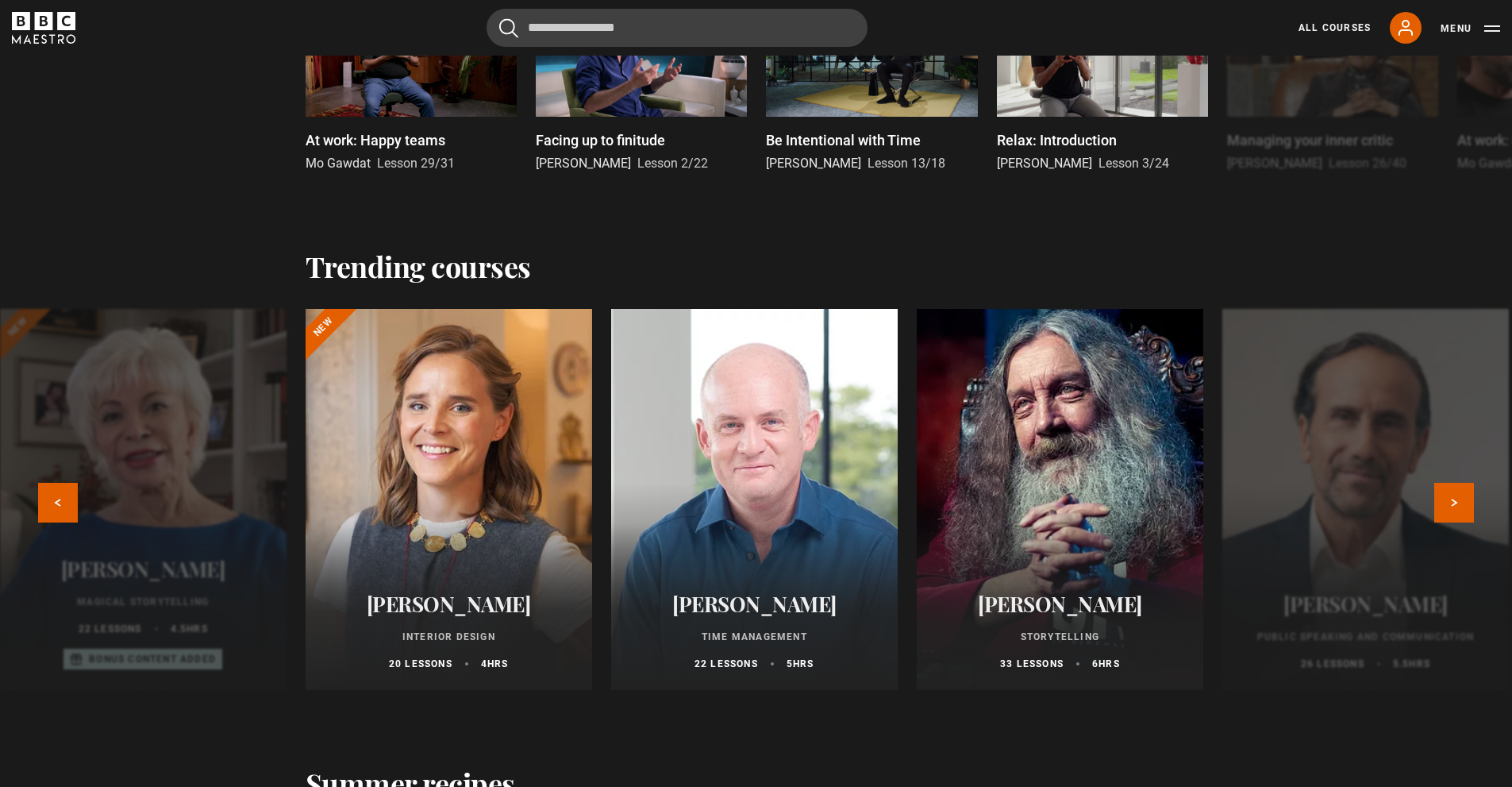 click at bounding box center [1060, 500] 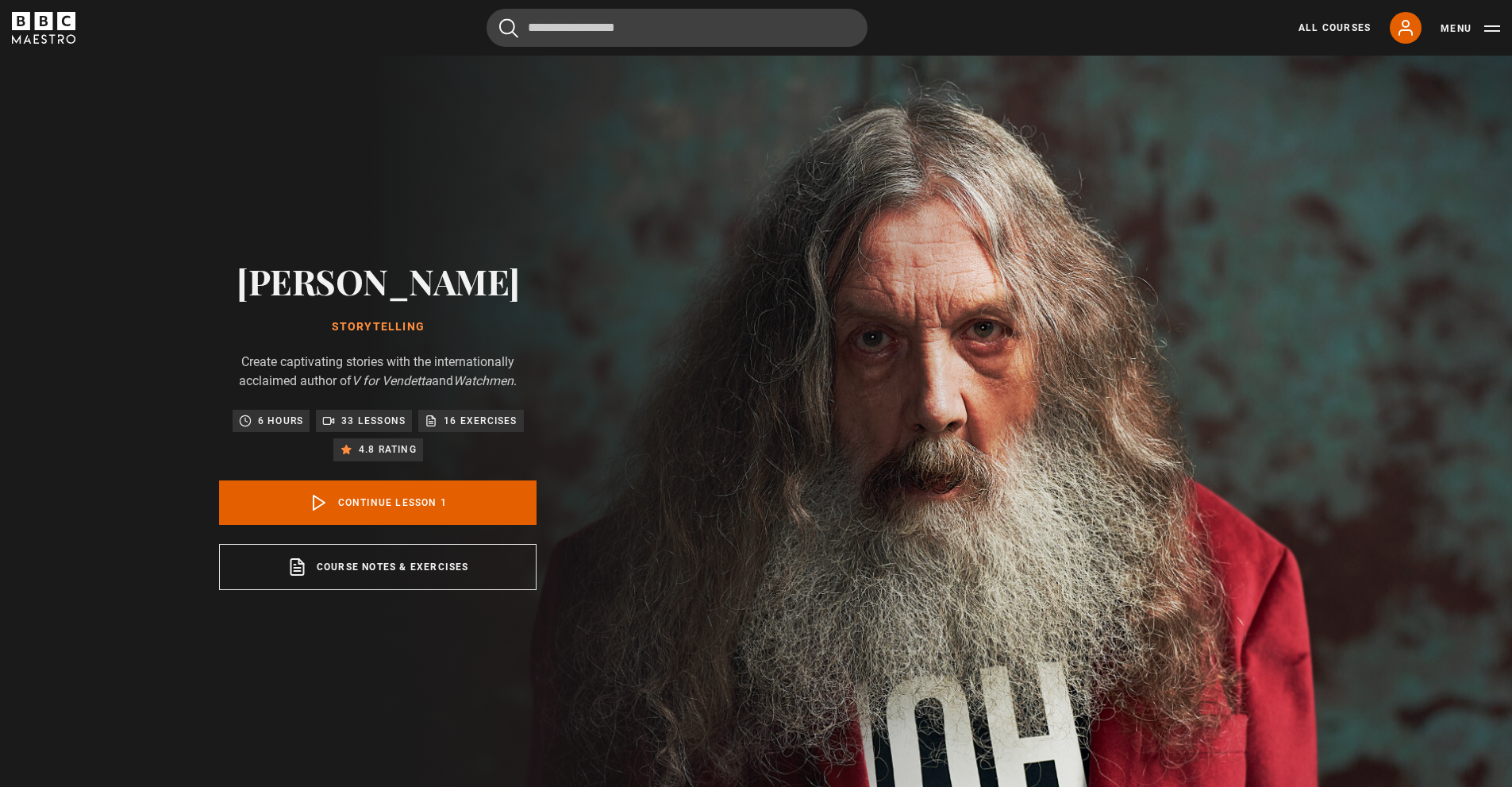 scroll, scrollTop: 0, scrollLeft: 0, axis: both 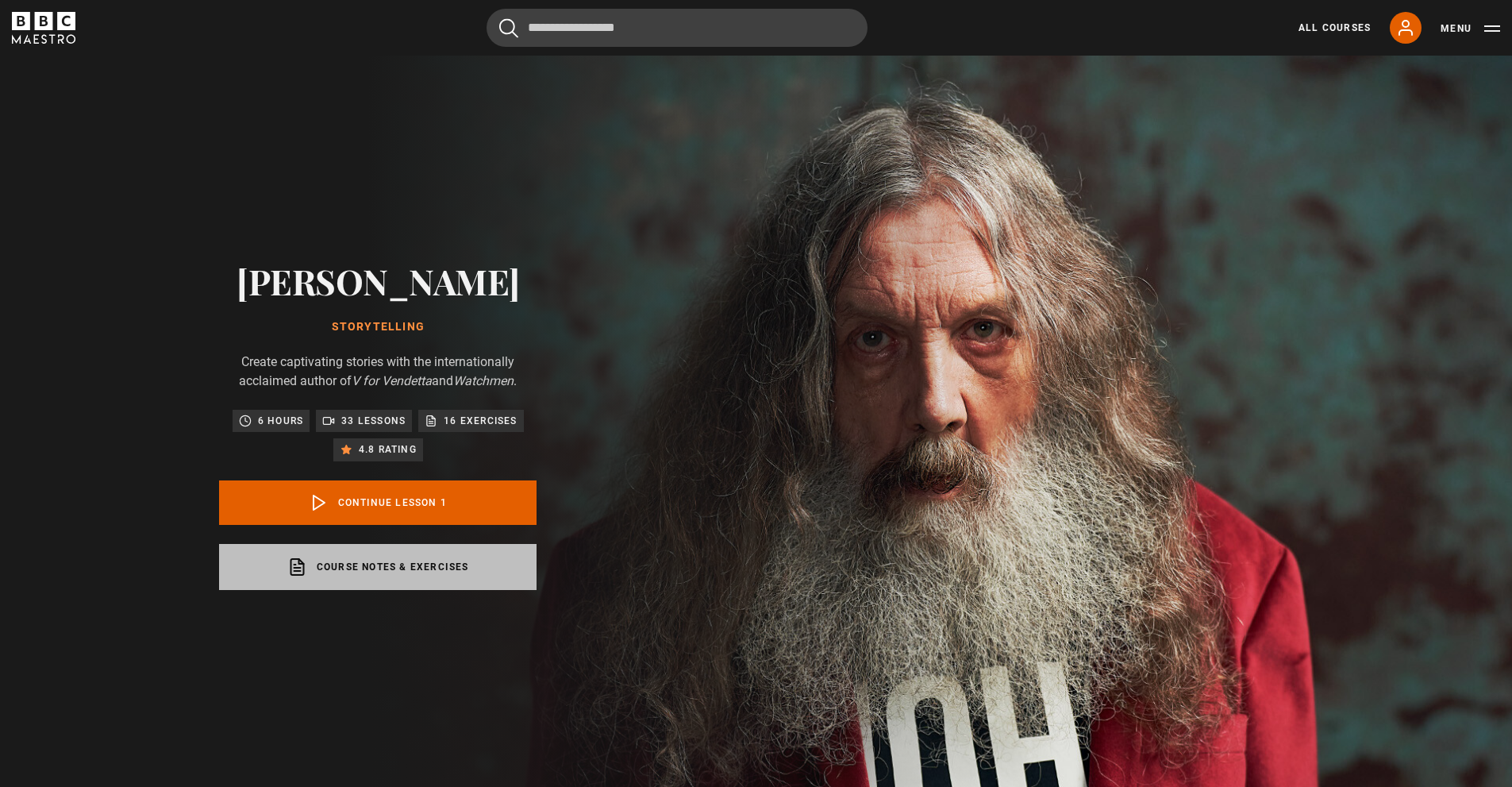 click on "Course notes & exercises
opens in a new tab" at bounding box center (378, 567) 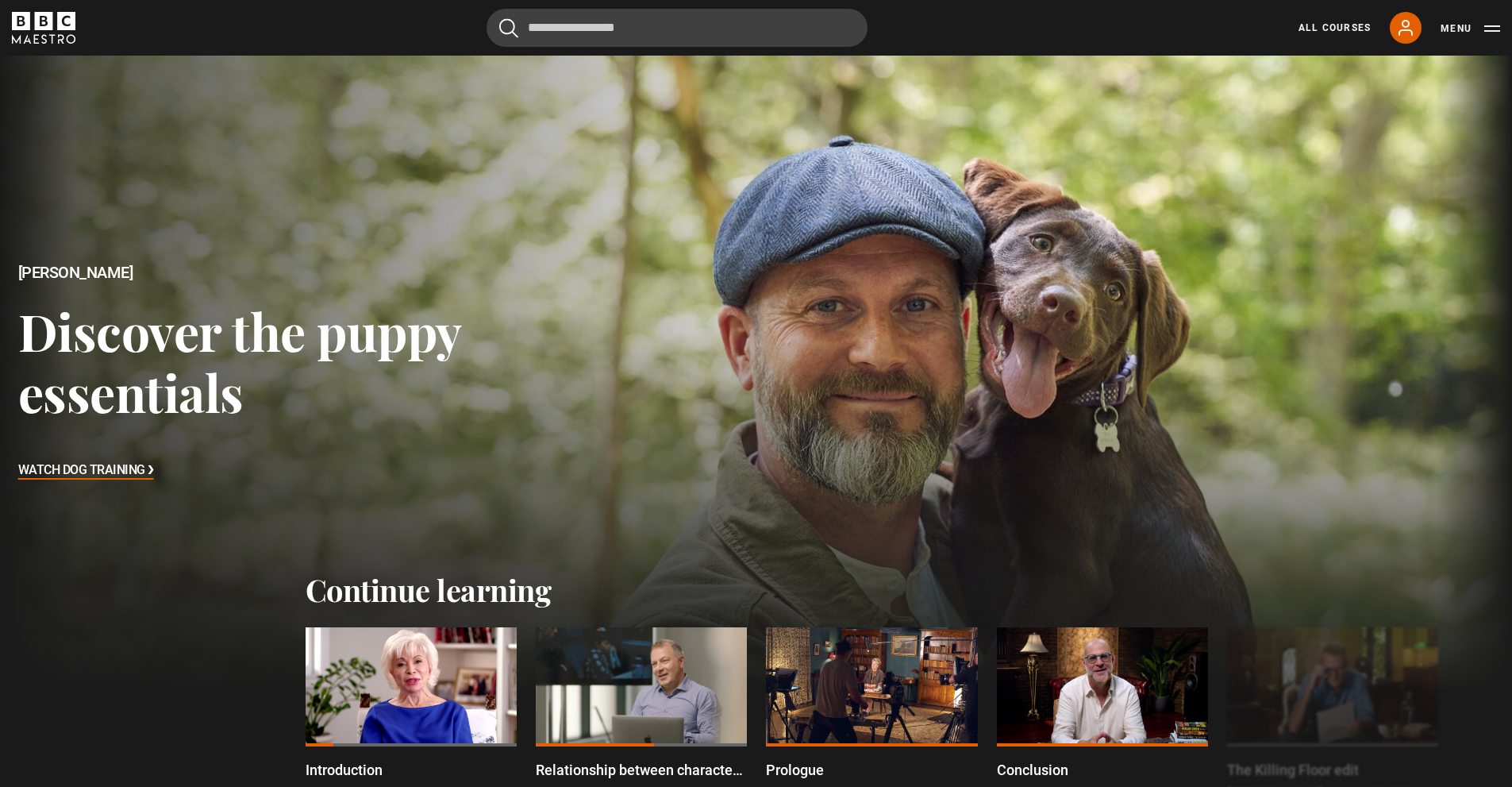 scroll, scrollTop: 0, scrollLeft: 0, axis: both 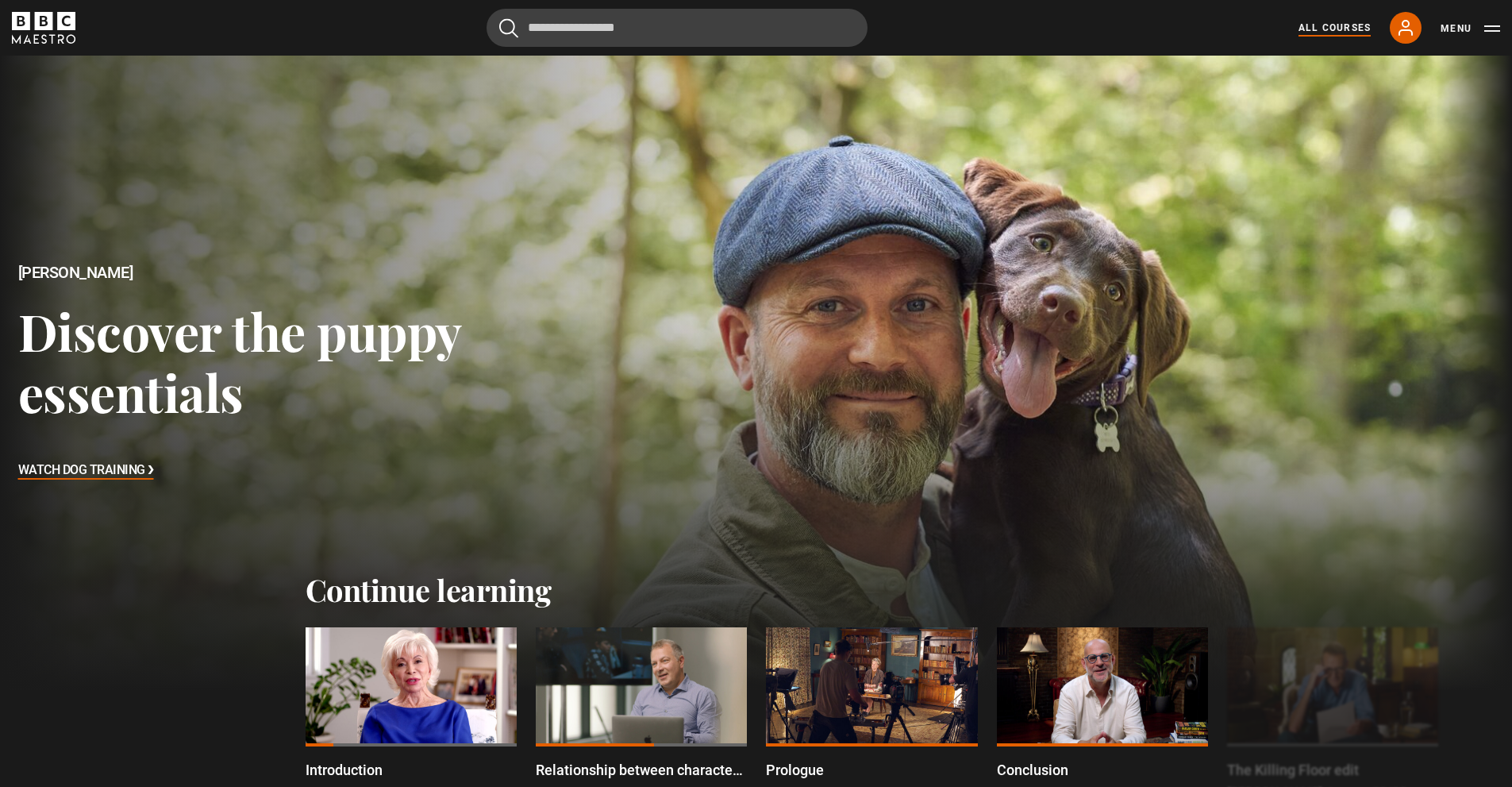 click on "All Courses" at bounding box center [1334, 28] 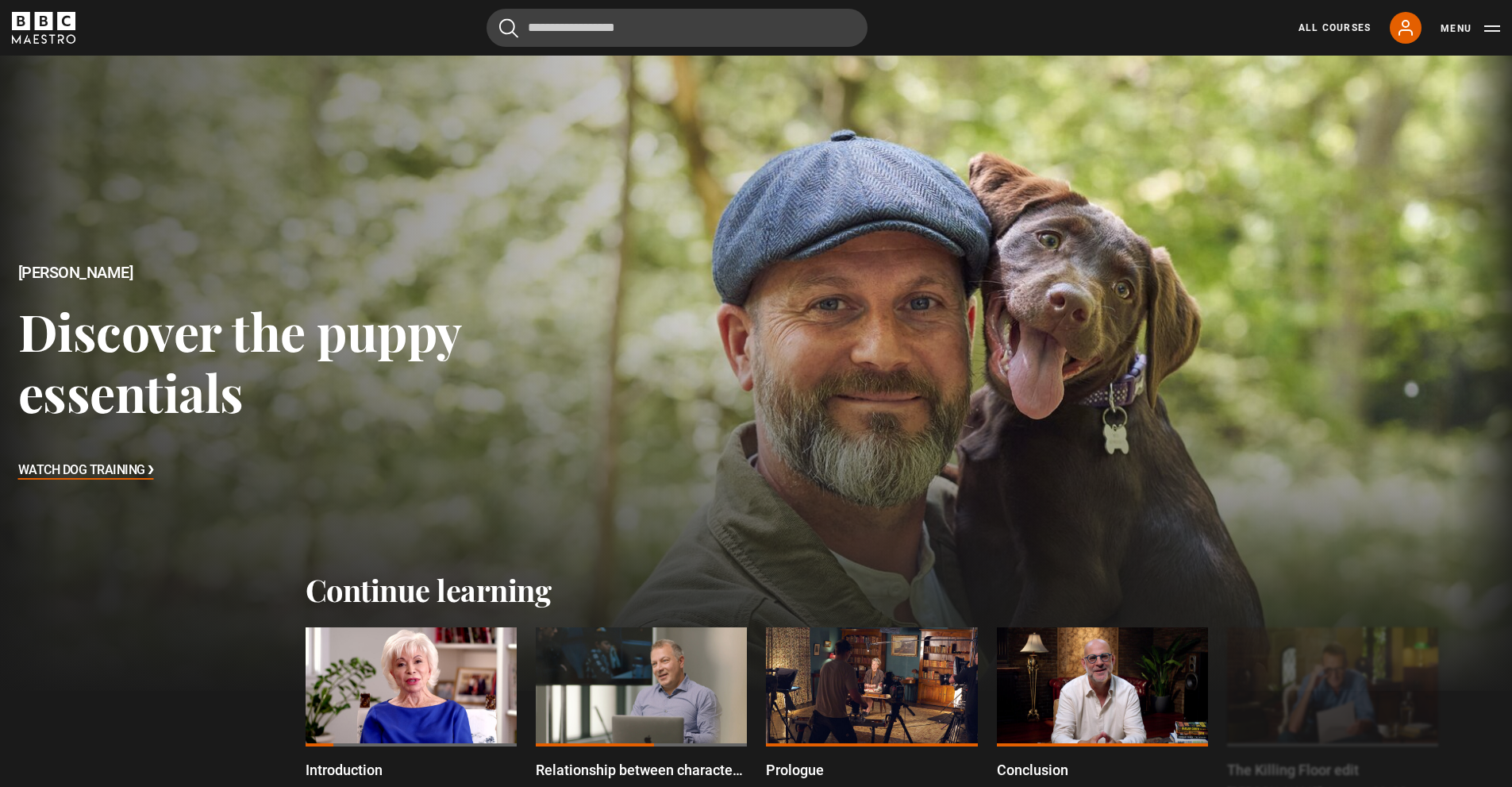 scroll, scrollTop: 284, scrollLeft: 0, axis: vertical 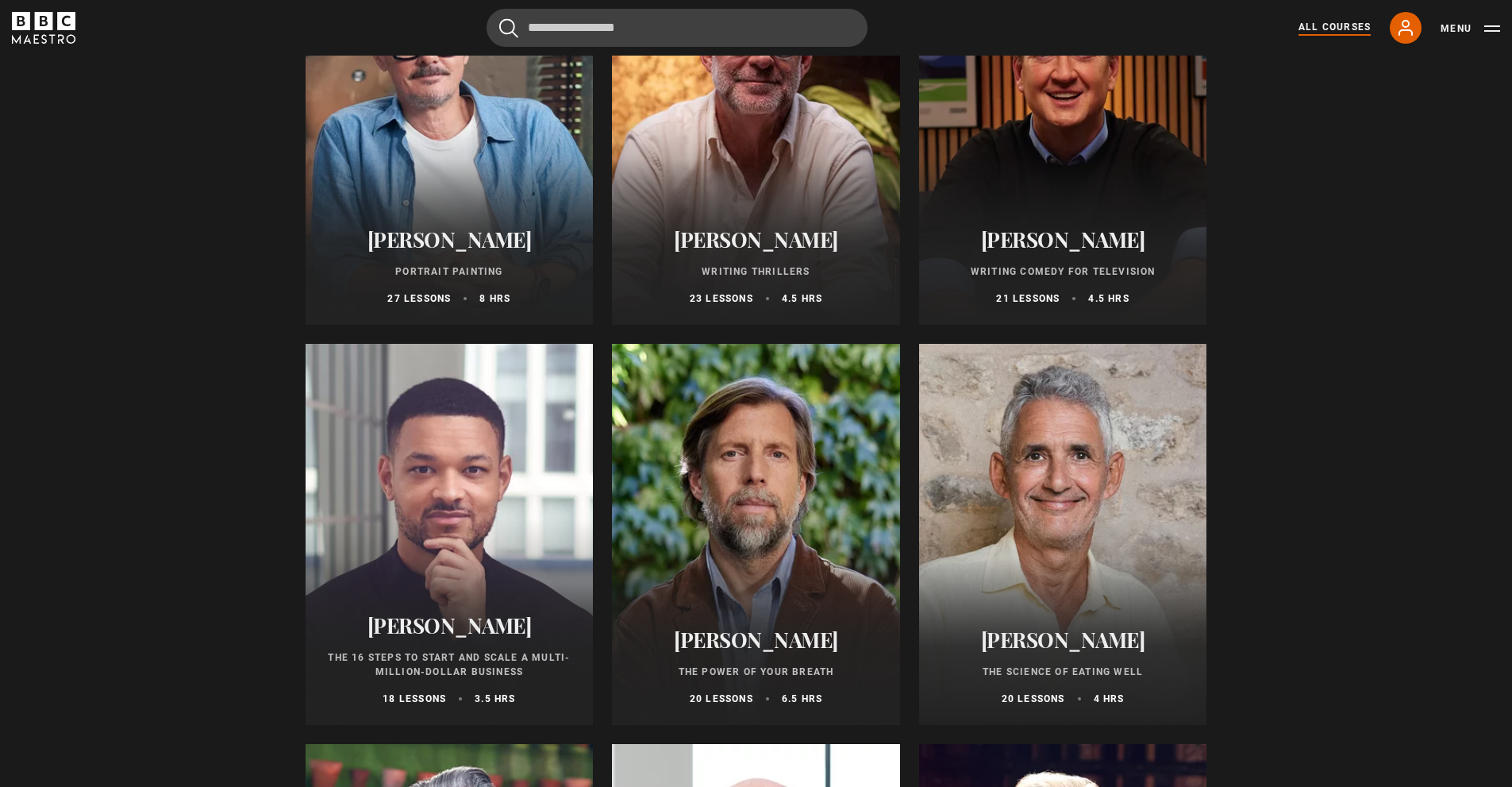 click at bounding box center [1063, 134] 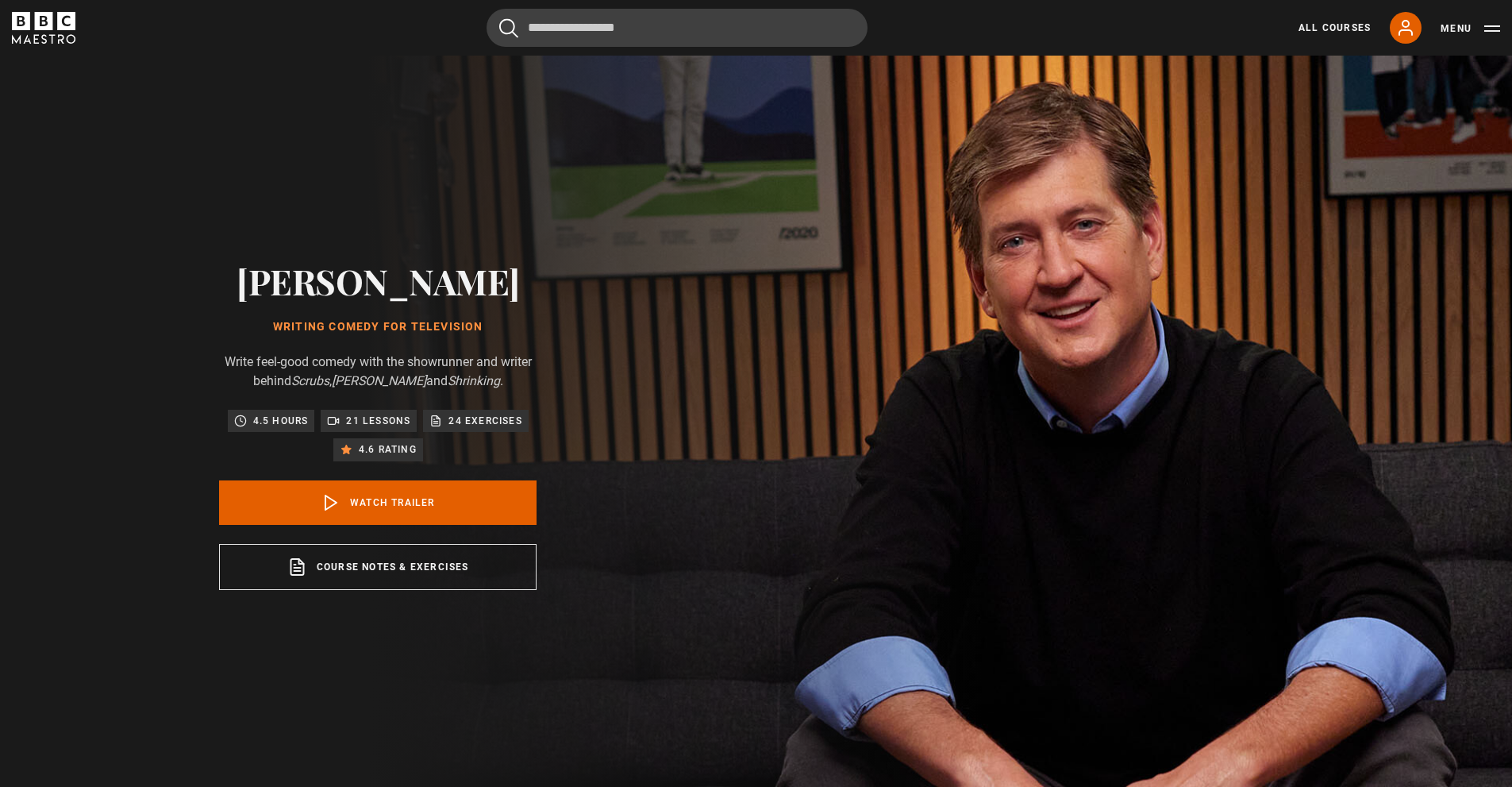 scroll, scrollTop: 0, scrollLeft: 0, axis: both 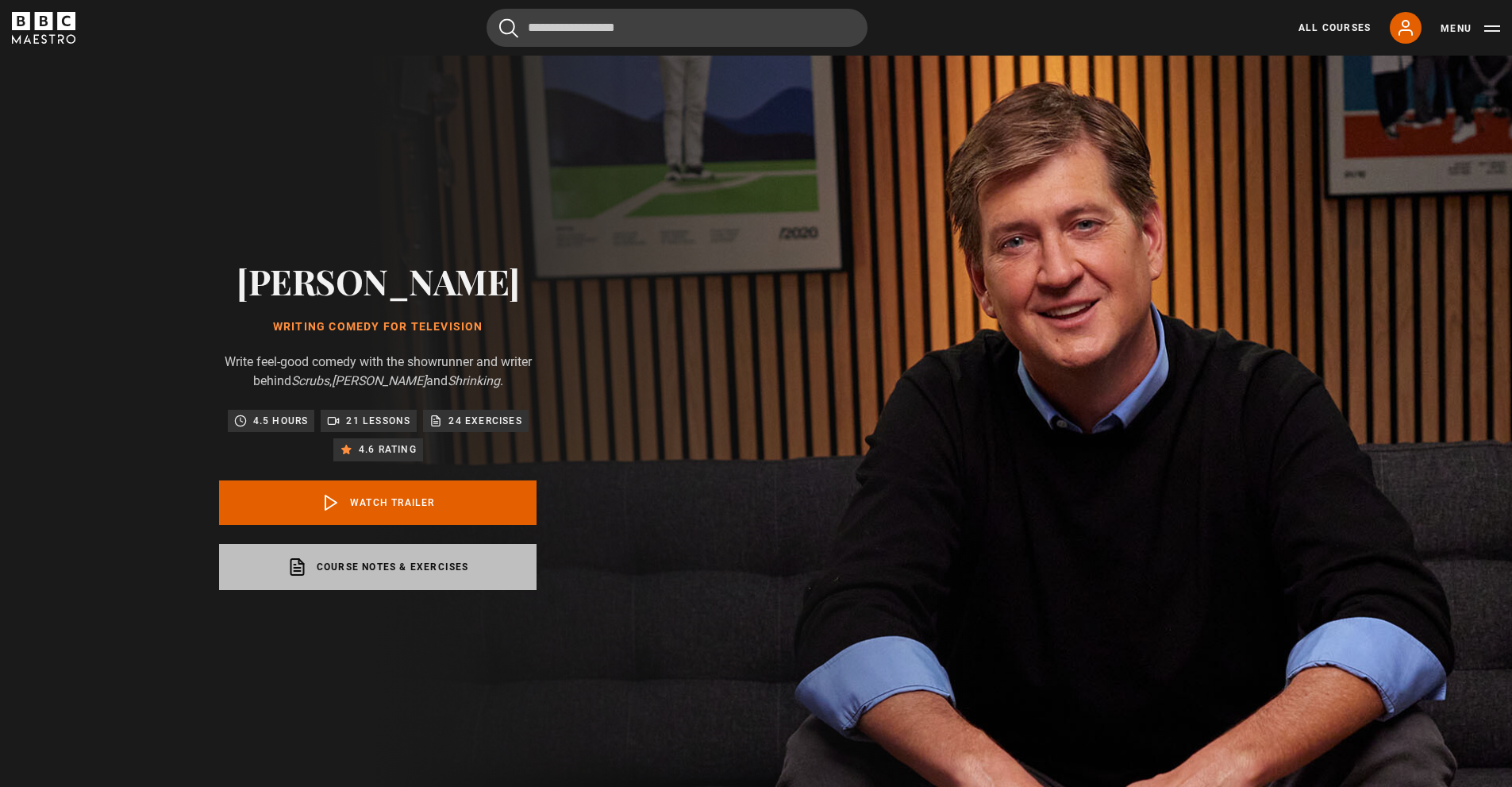 click on "Course notes & exercises
opens in a new tab" at bounding box center [378, 567] 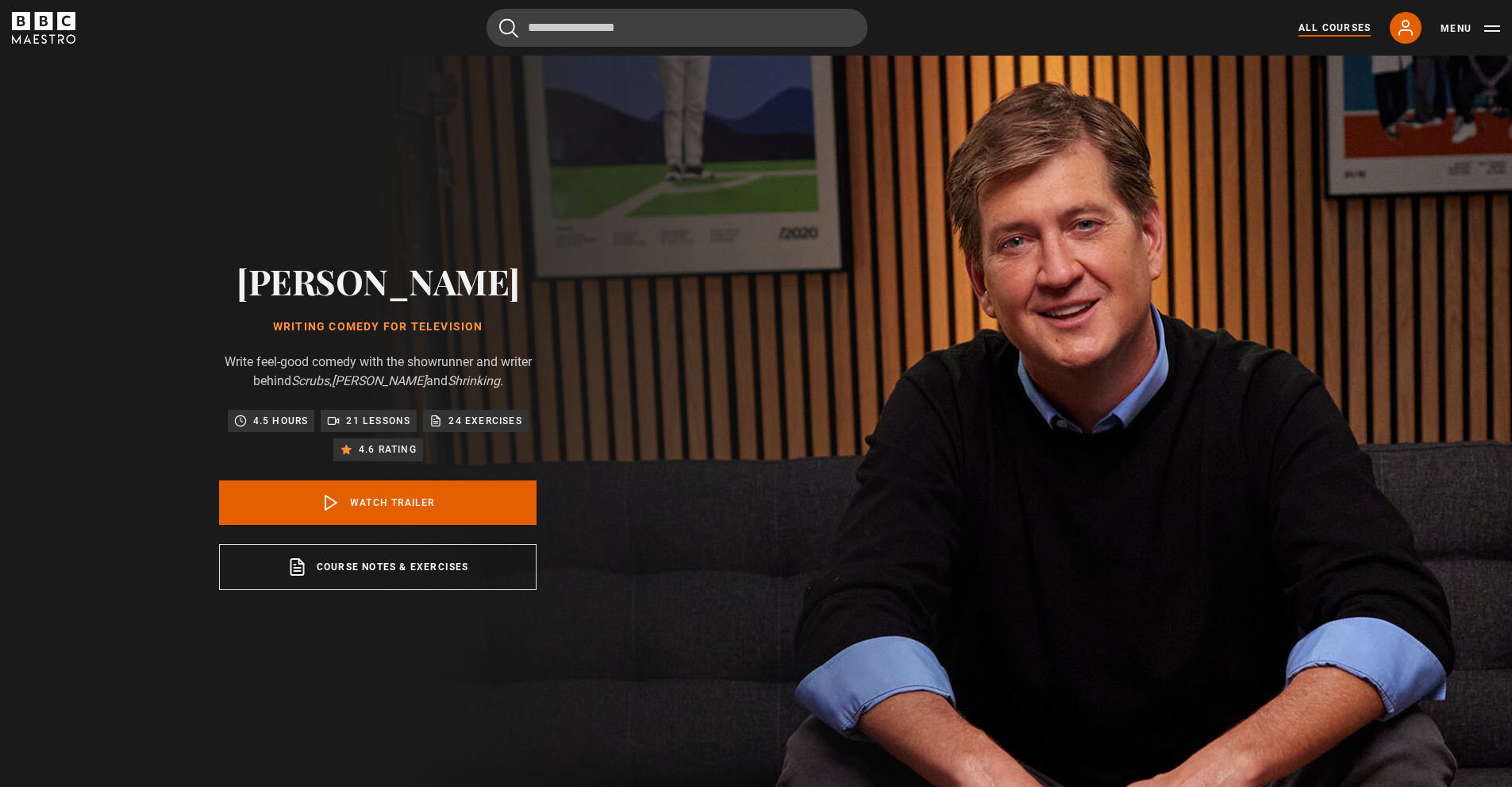 click on "All Courses" at bounding box center [1334, 28] 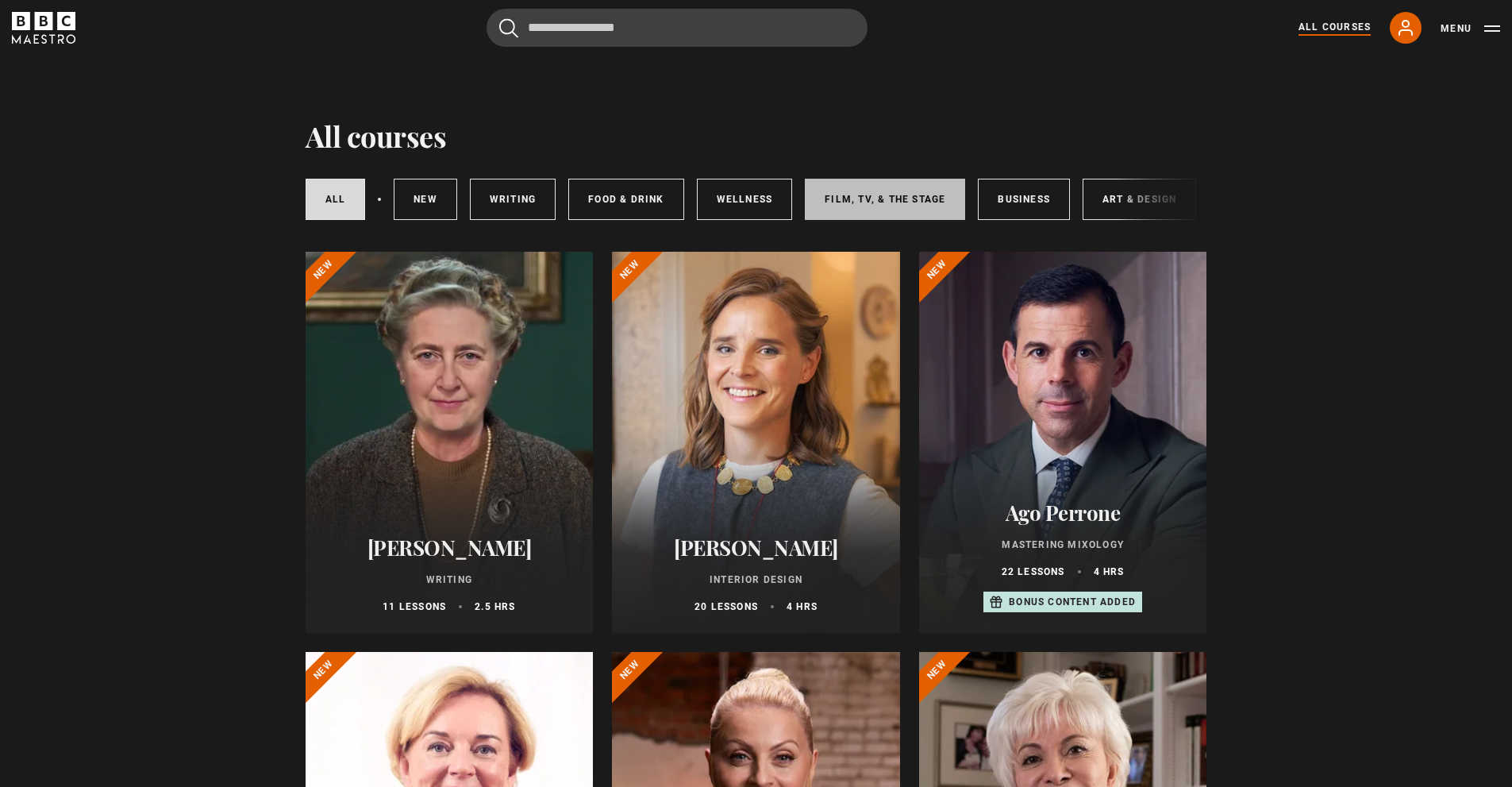 scroll, scrollTop: 0, scrollLeft: 0, axis: both 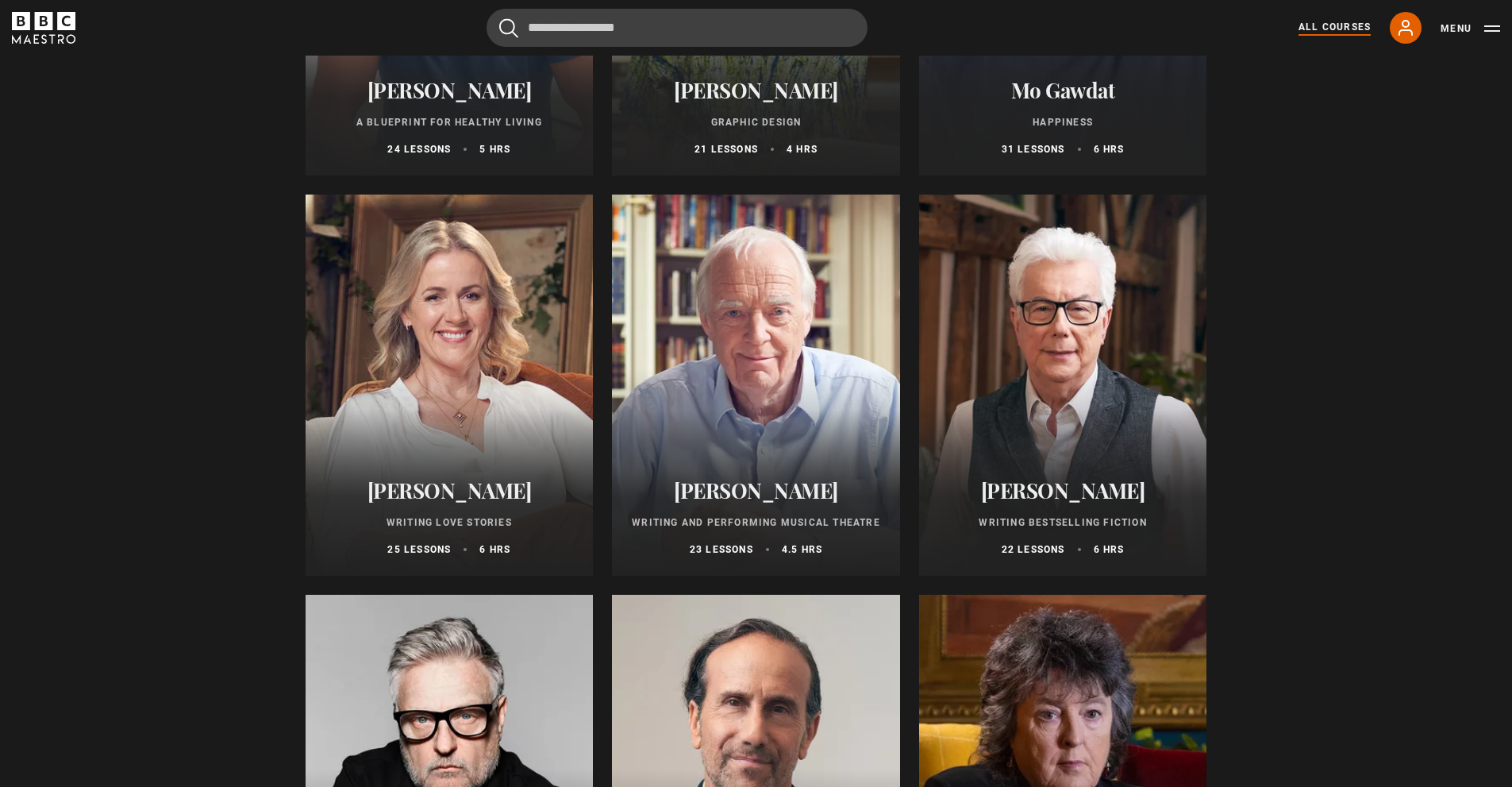 click at bounding box center [1063, 385] 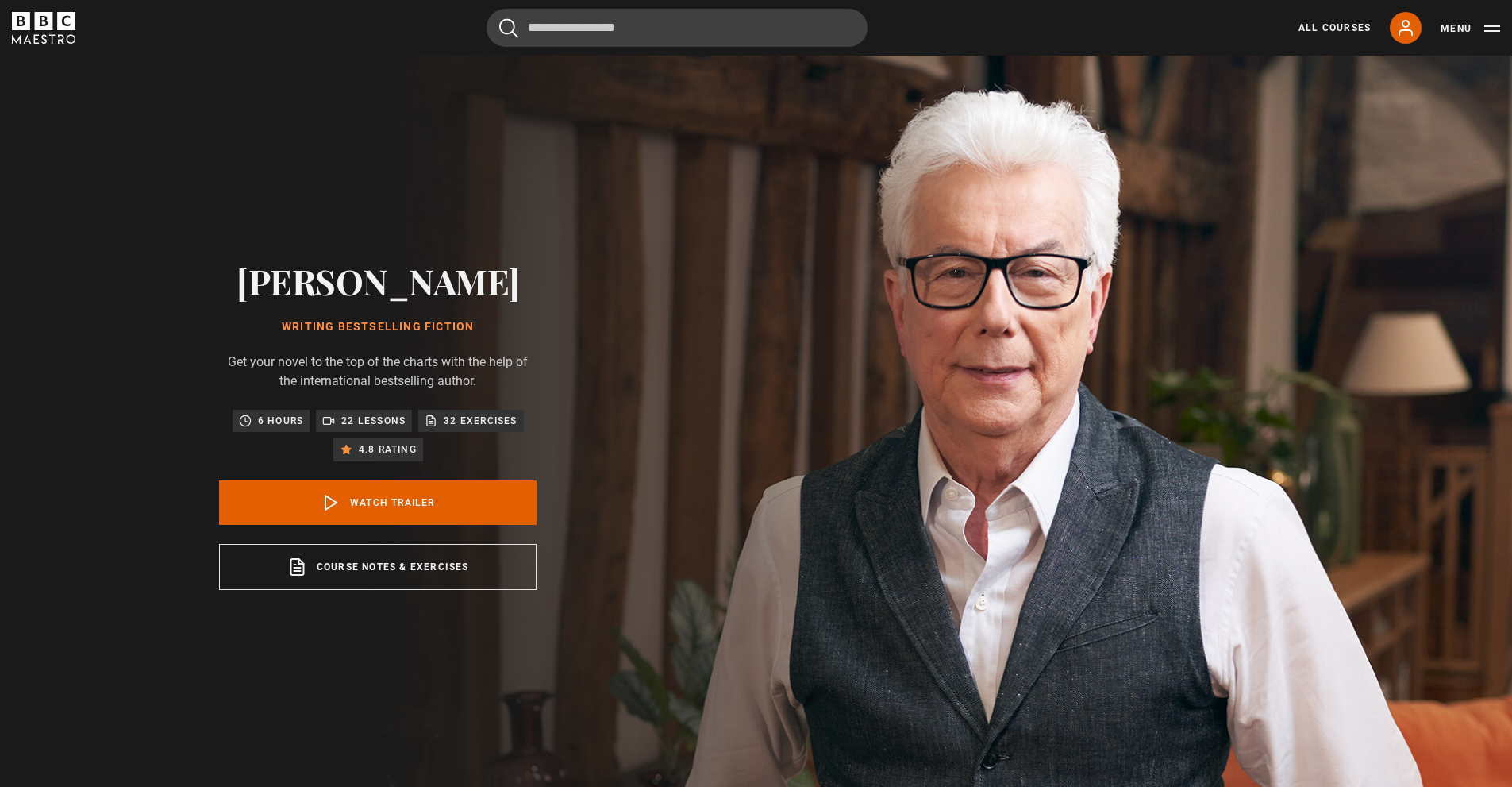 scroll, scrollTop: 0, scrollLeft: 0, axis: both 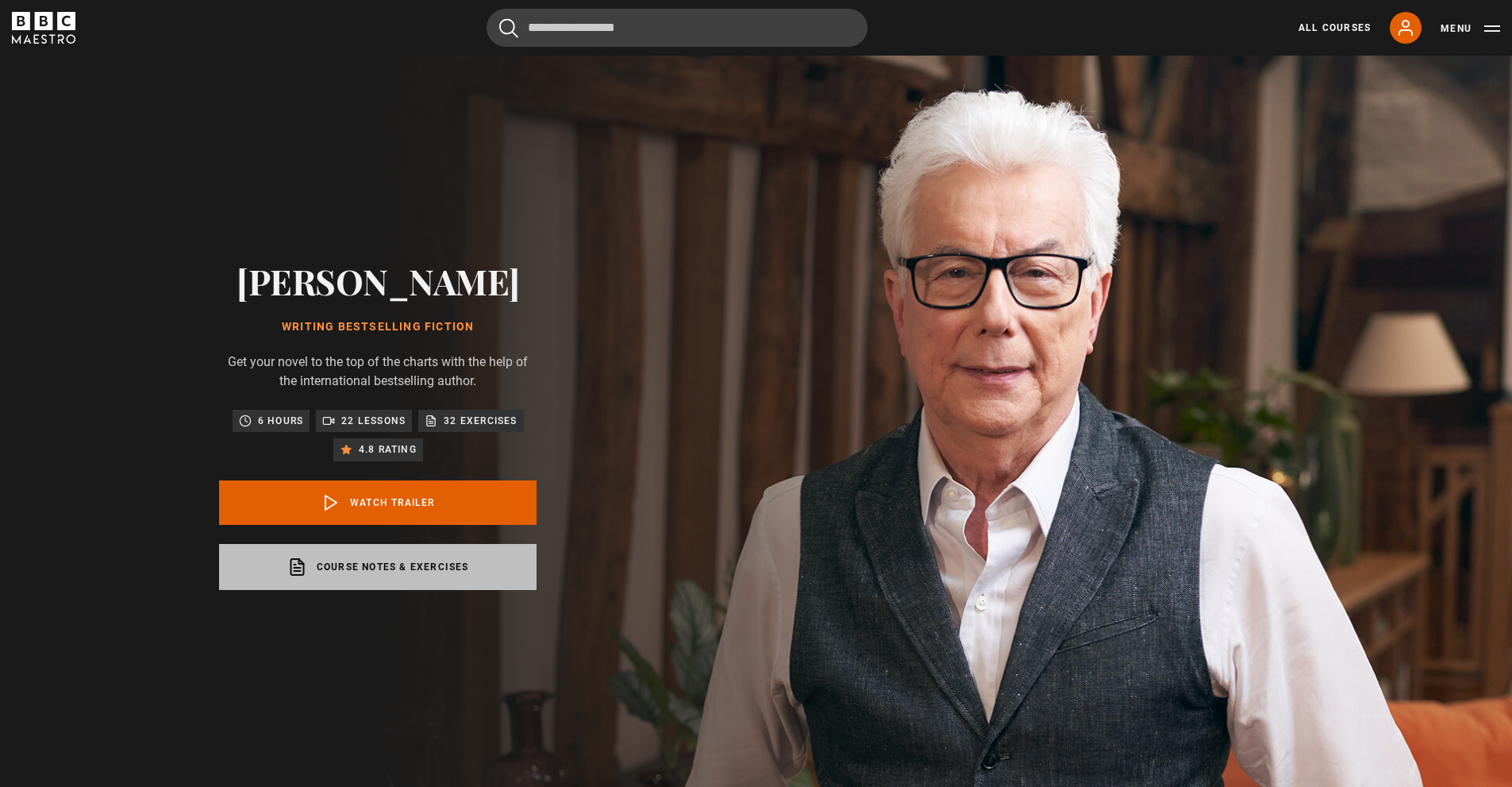 click on "Course notes & exercises
opens in a new tab" at bounding box center (378, 567) 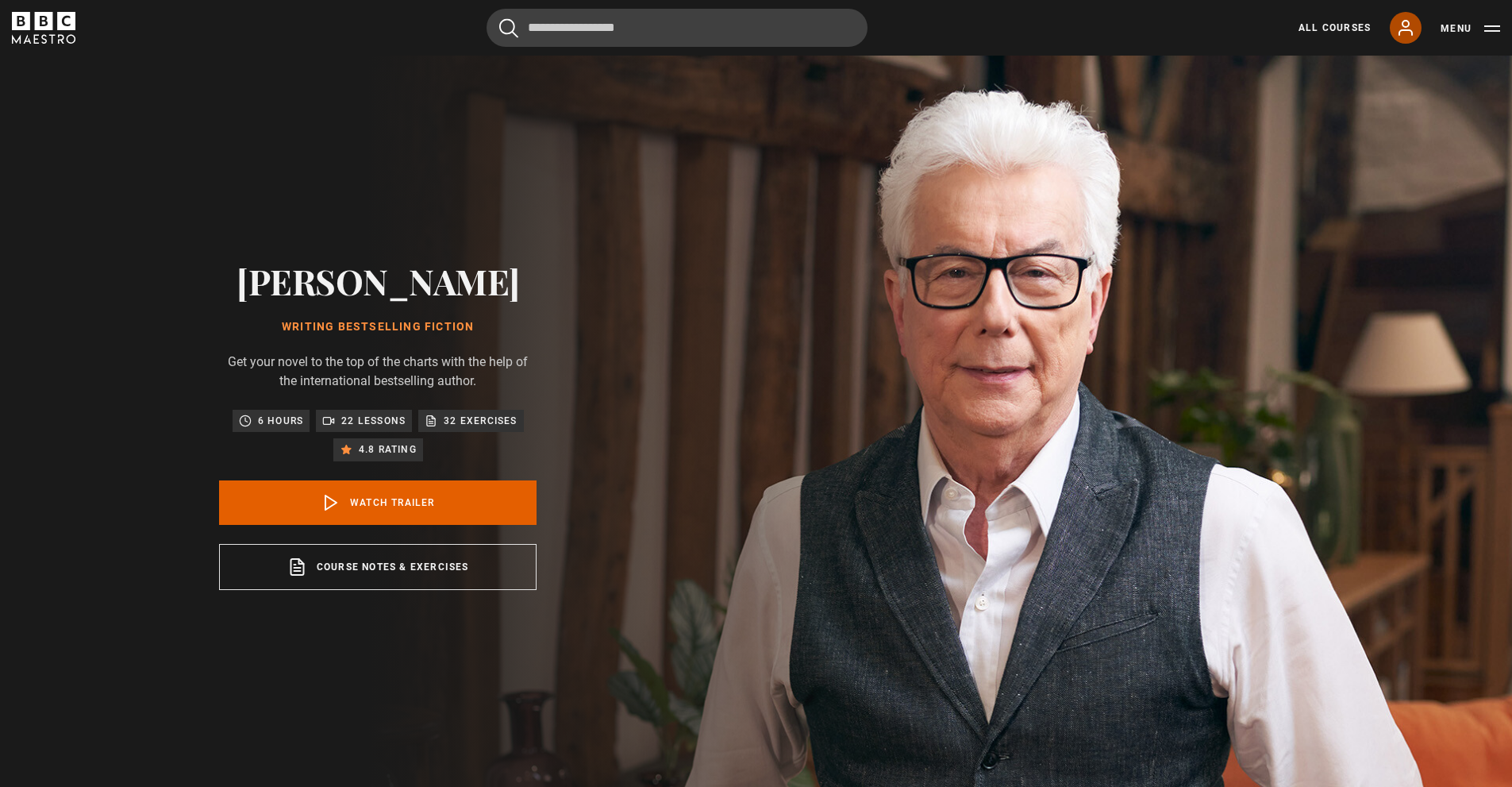 click on "My Account" at bounding box center [1406, 28] 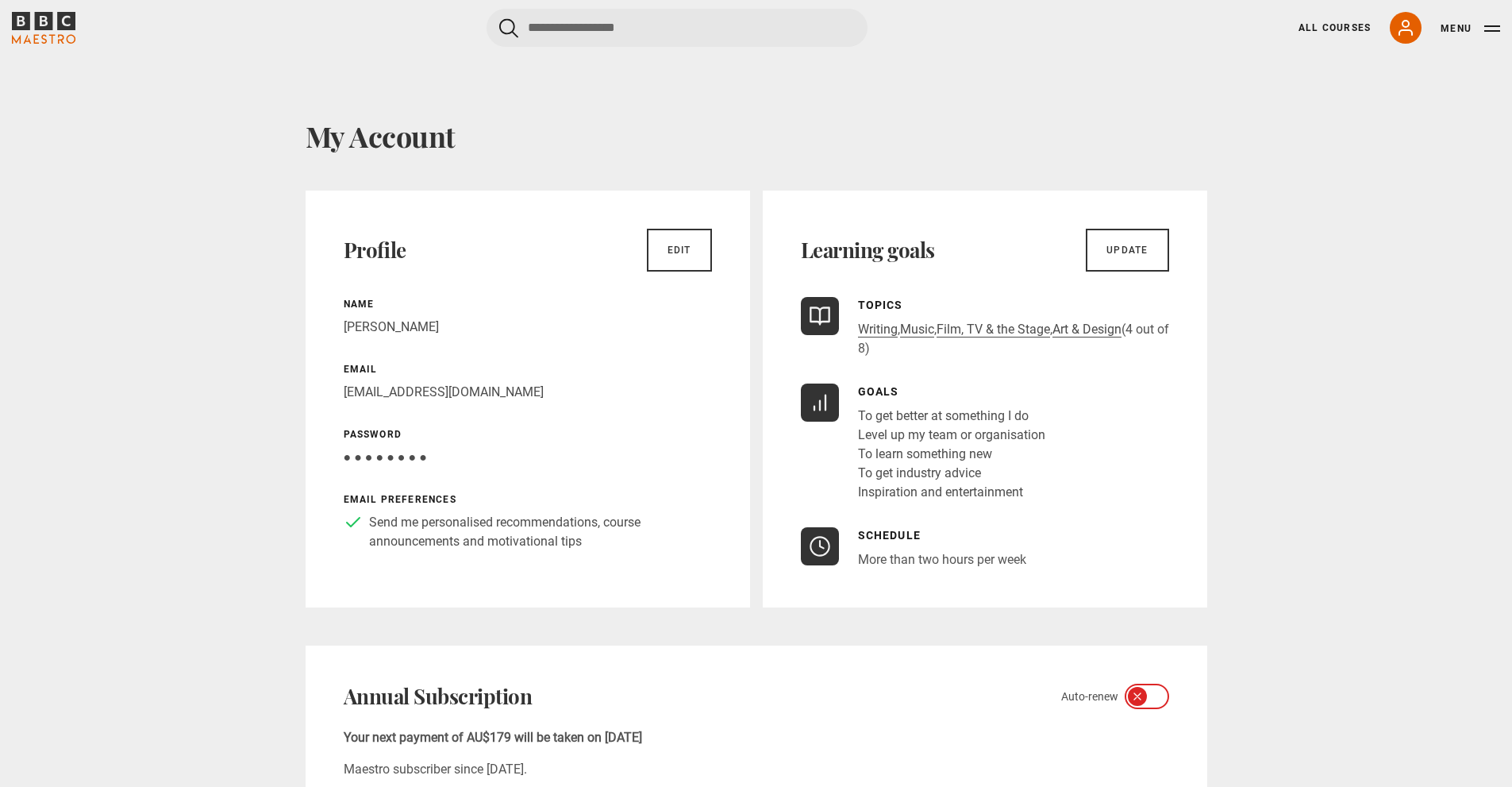 scroll, scrollTop: 0, scrollLeft: 0, axis: both 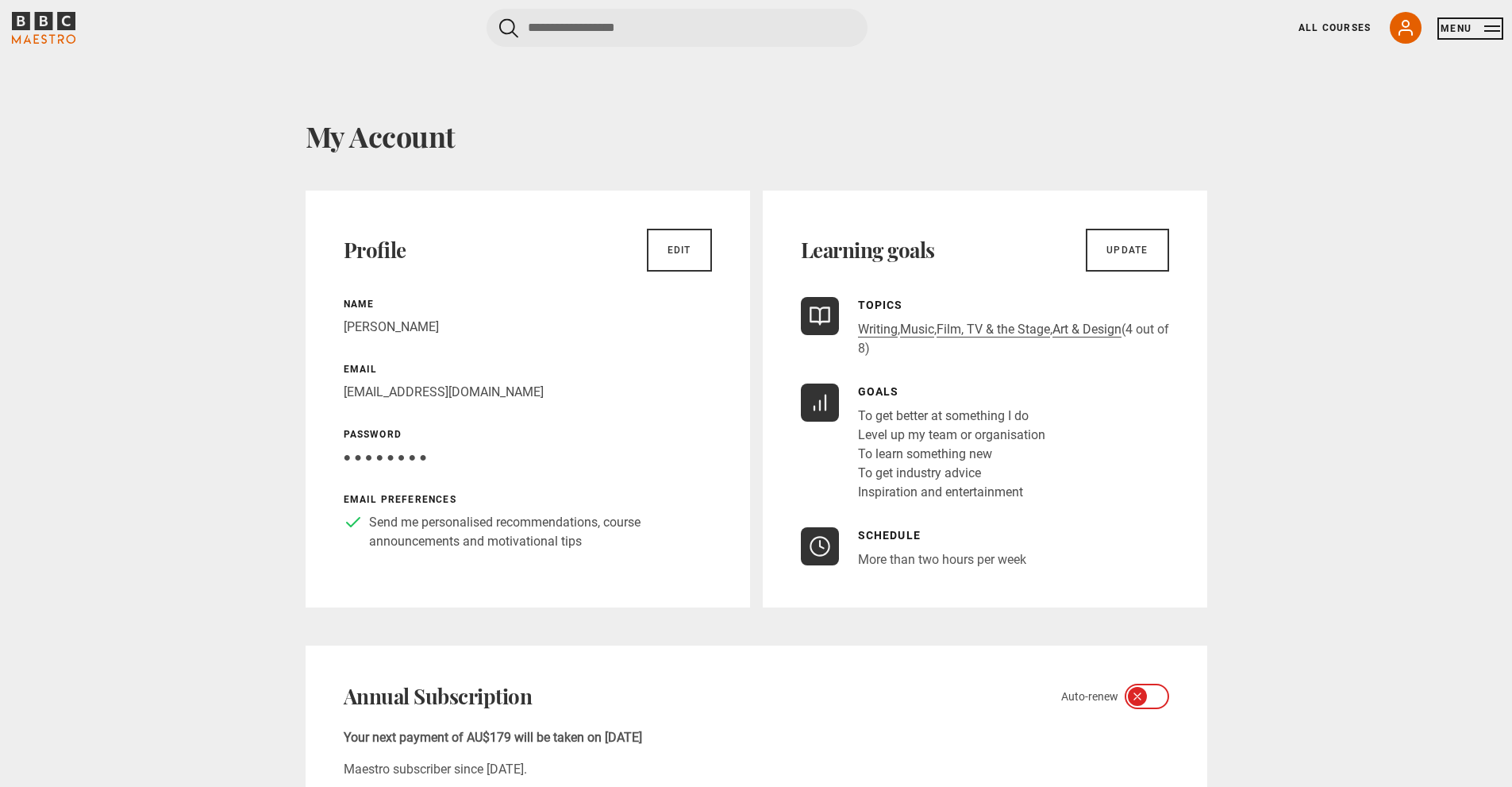 click on "Menu" at bounding box center [1470, 29] 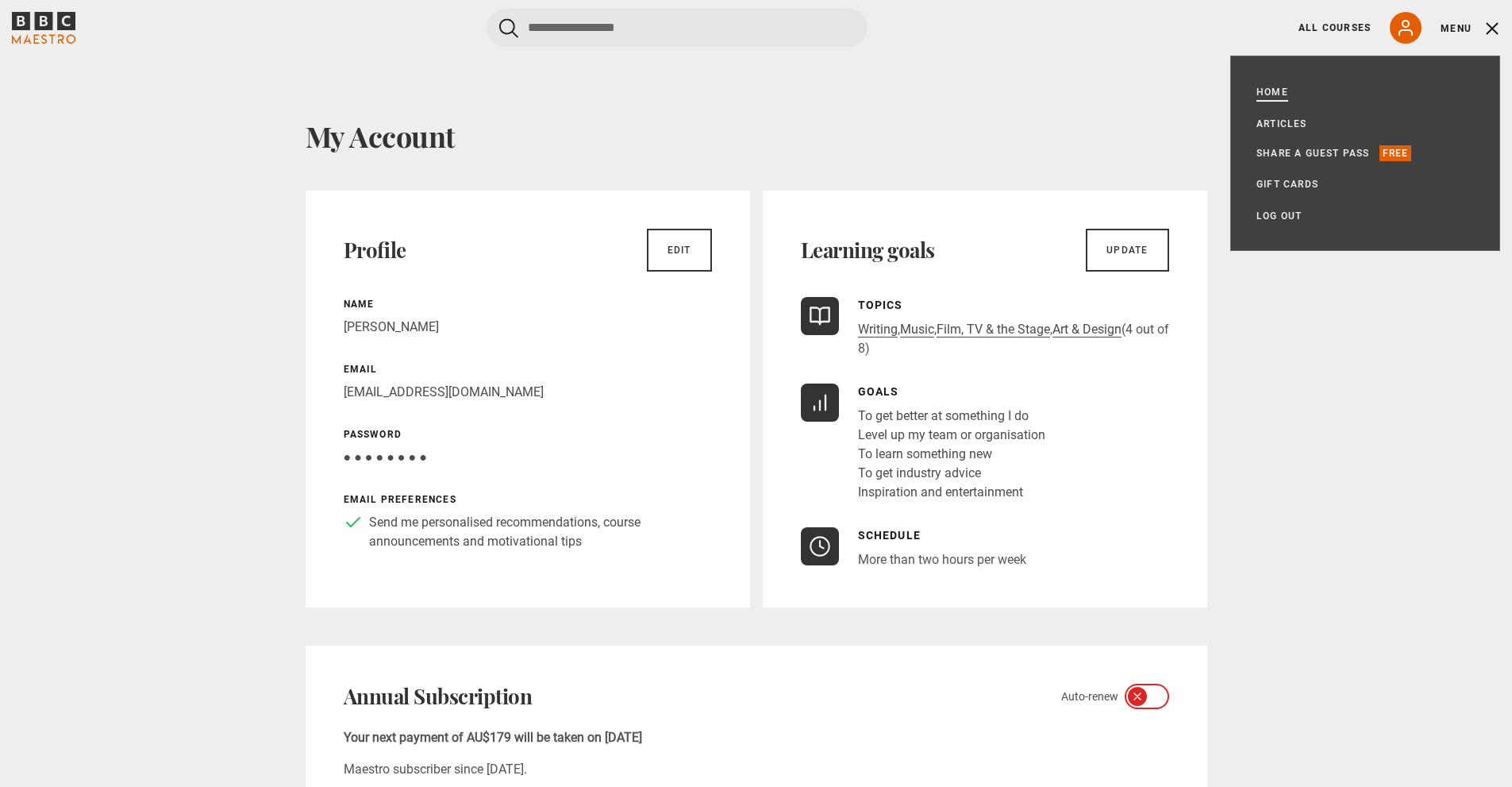 click on "Home" at bounding box center [1272, 92] 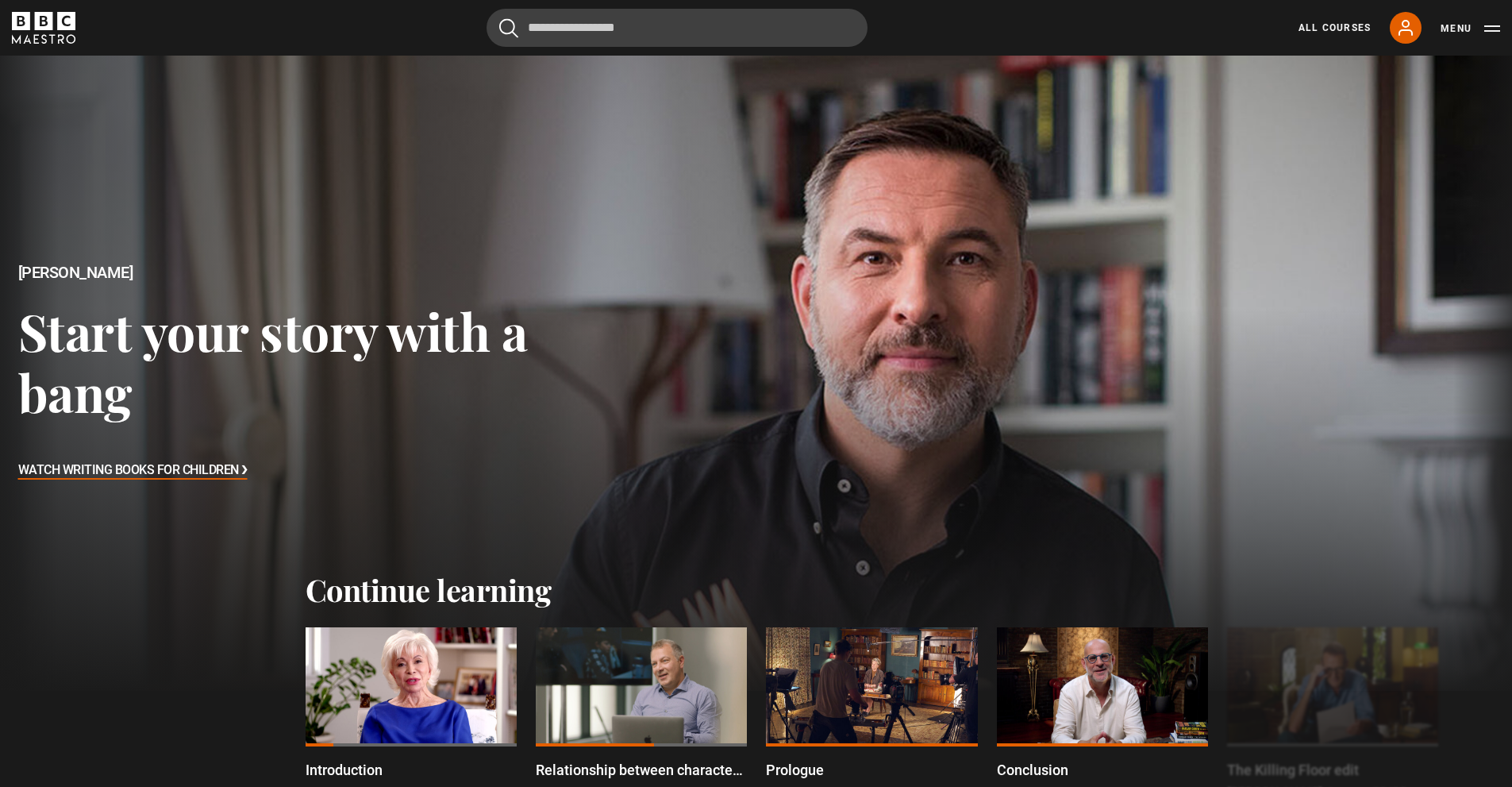 scroll, scrollTop: 0, scrollLeft: 0, axis: both 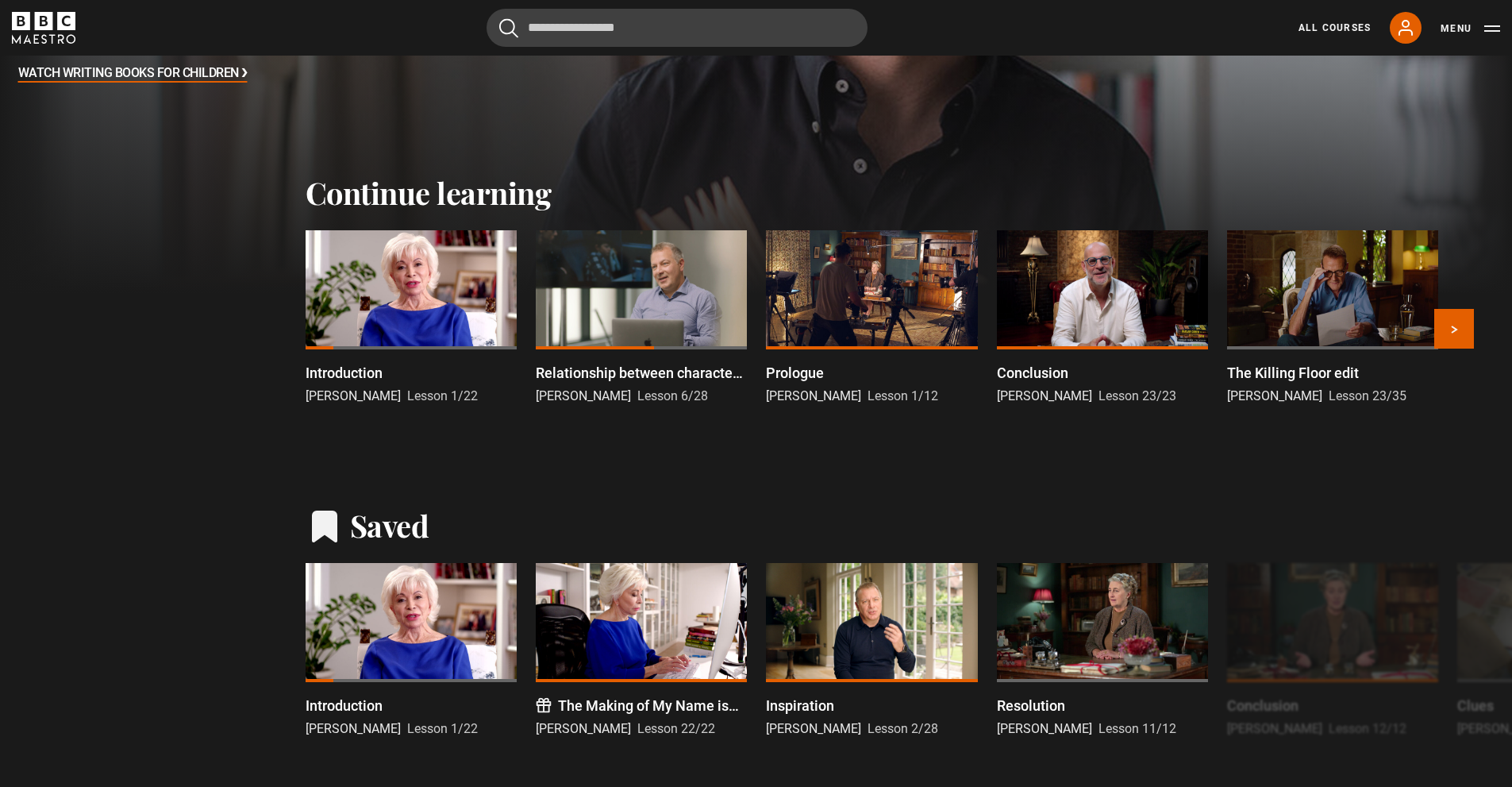 click on "Relationship between character and setting" at bounding box center [641, 372] 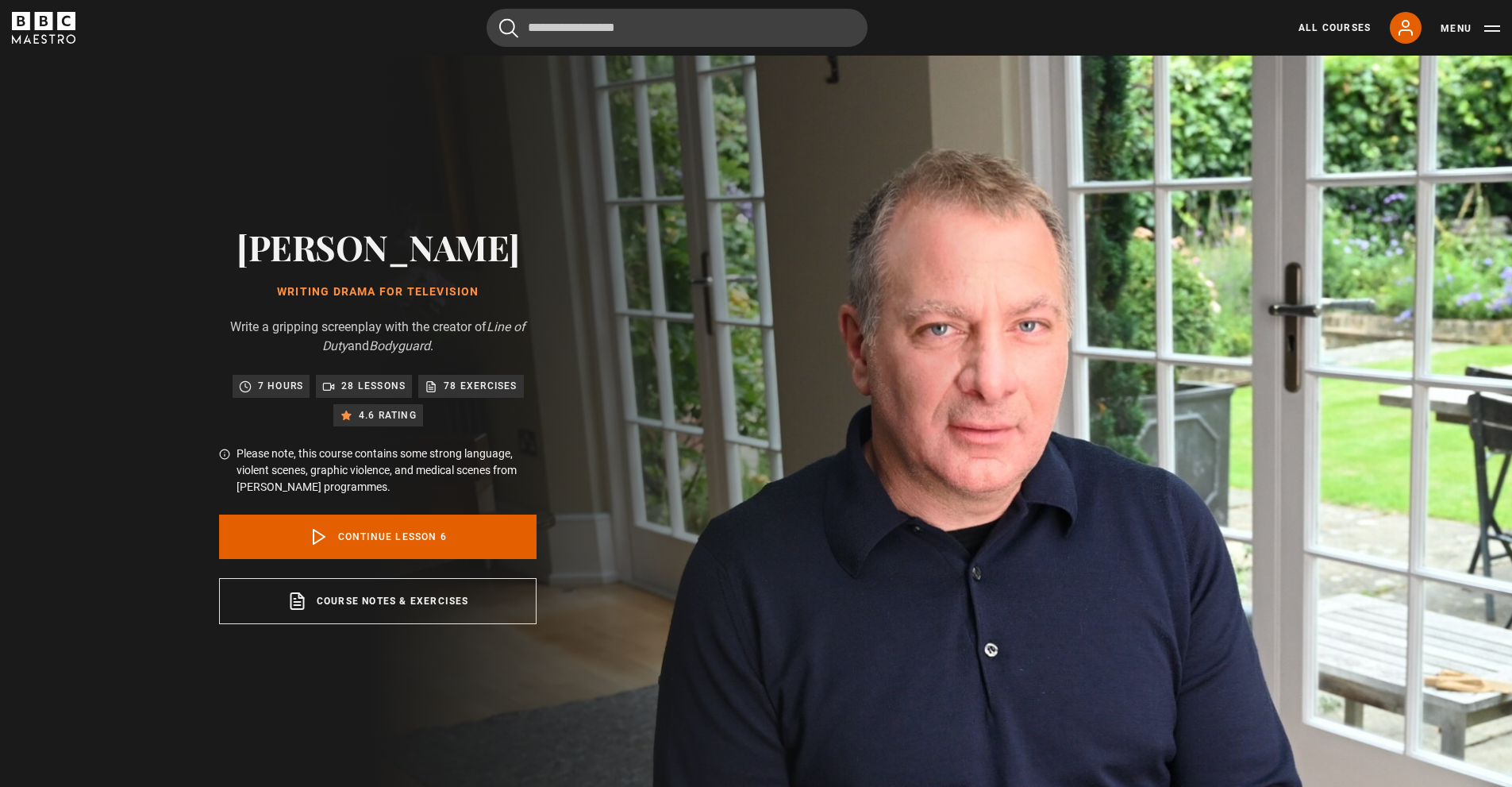 scroll, scrollTop: 795, scrollLeft: 0, axis: vertical 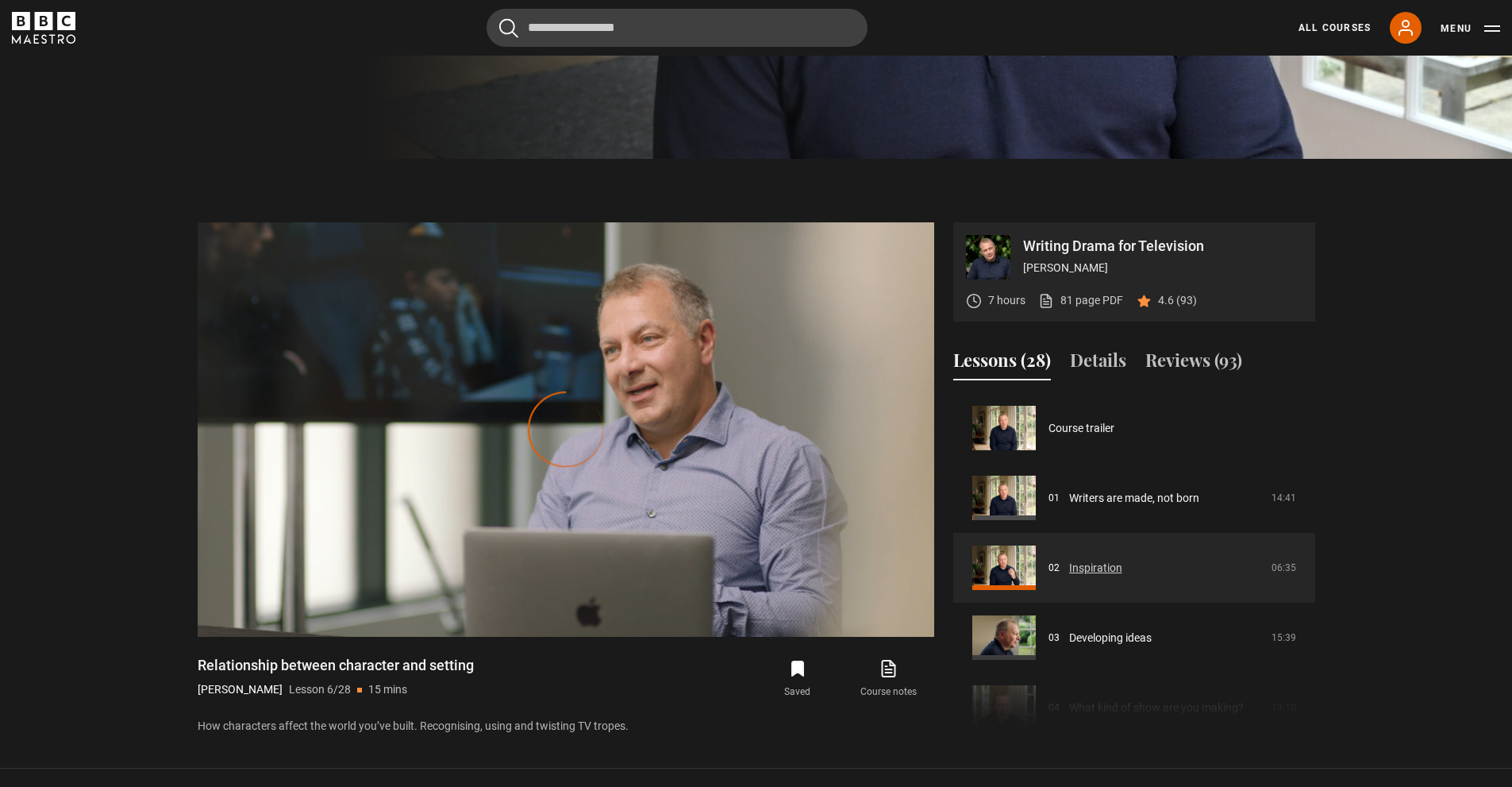 click on "Inspiration" at bounding box center (1095, 568) 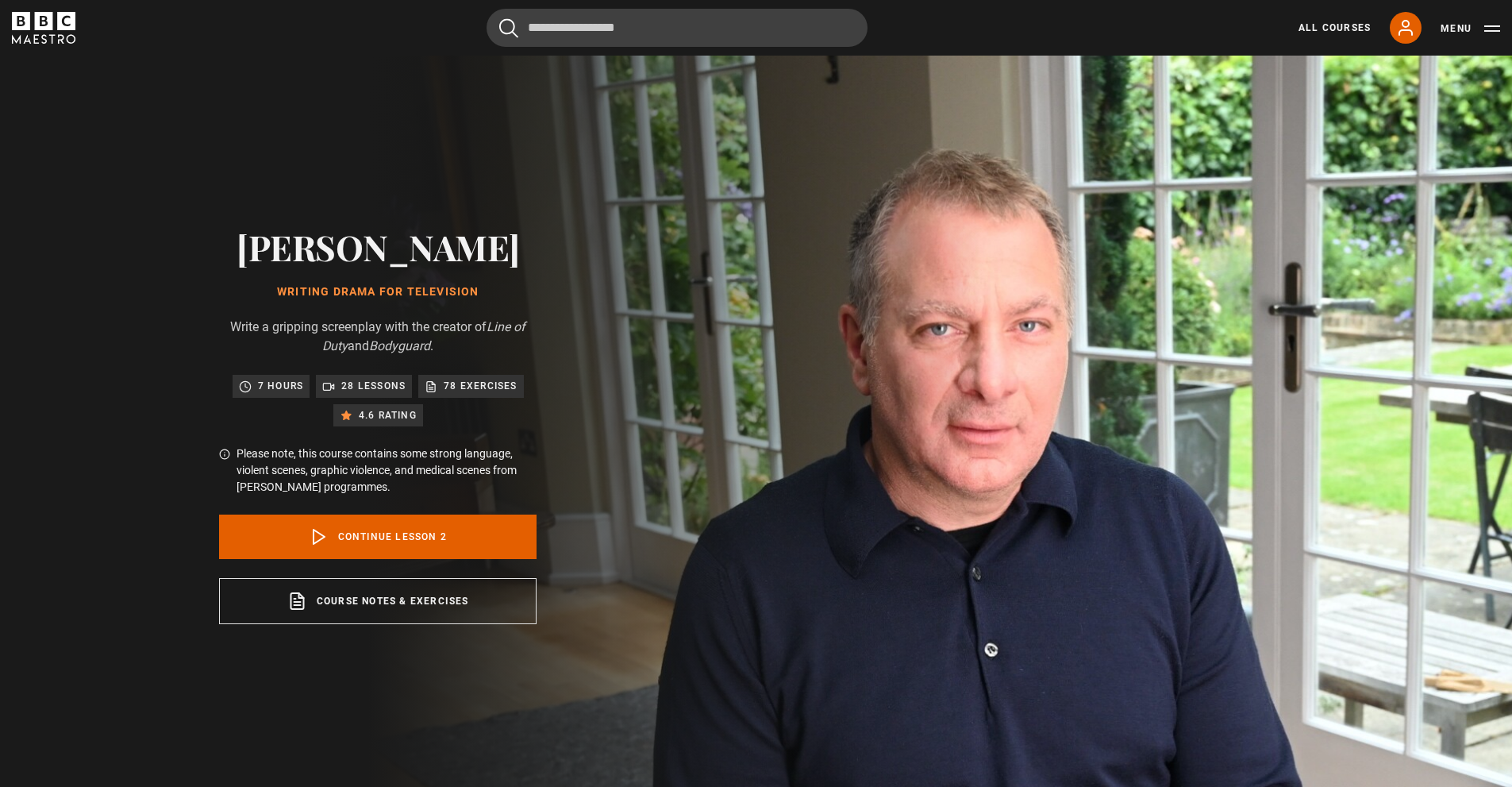 scroll, scrollTop: 795, scrollLeft: 0, axis: vertical 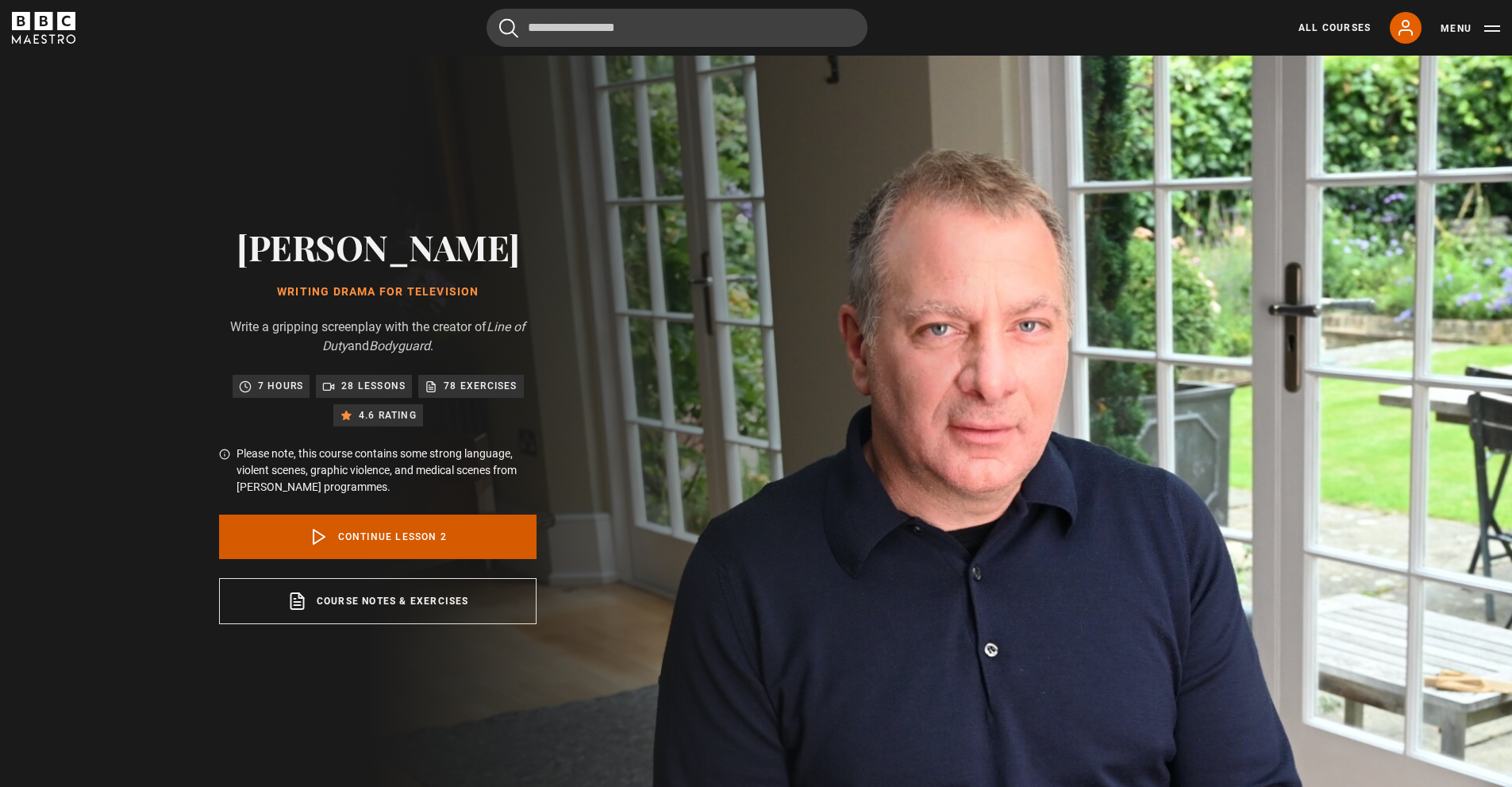 click on "Continue lesson 2" at bounding box center [378, 537] 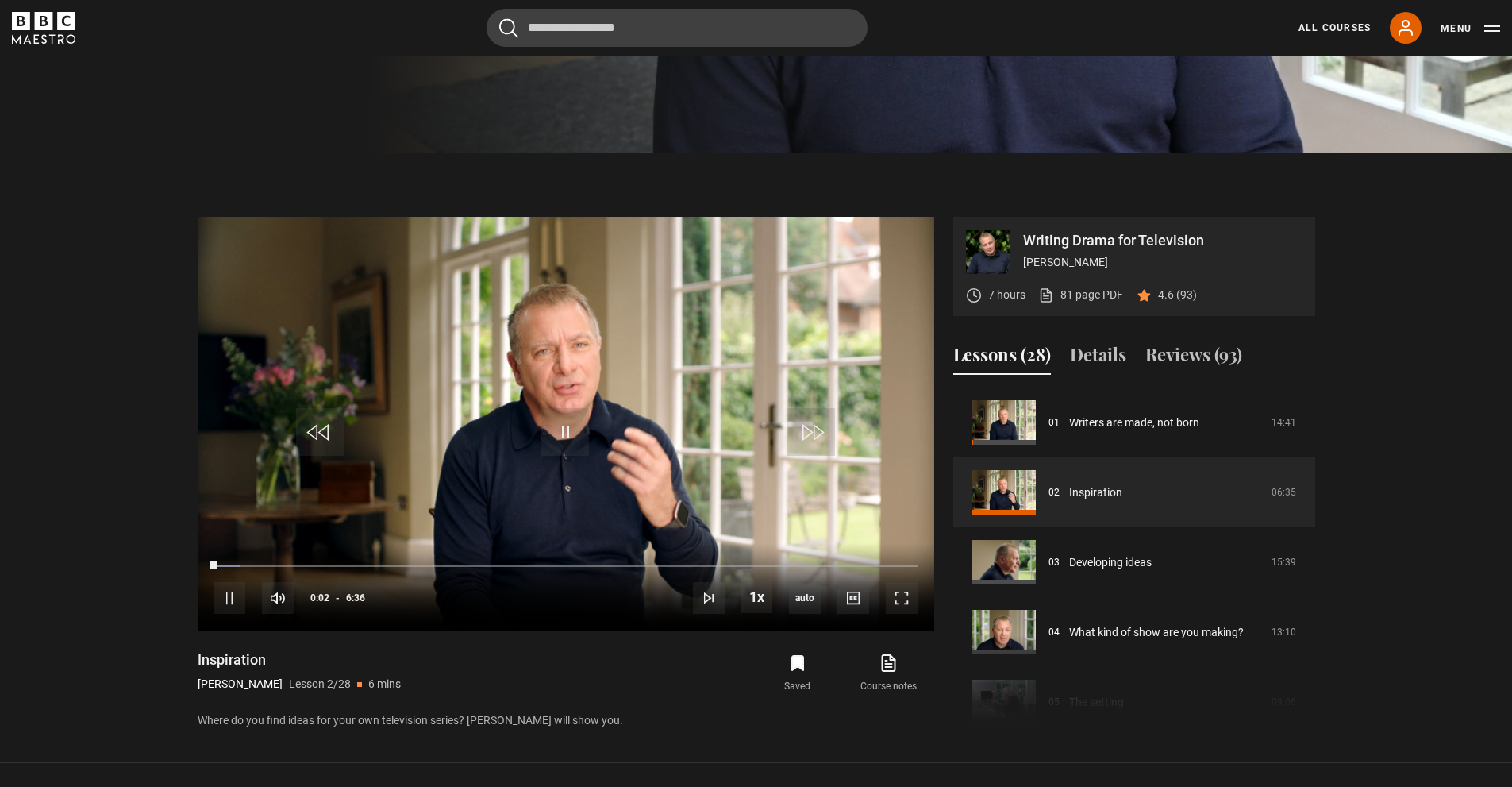 scroll, scrollTop: 795, scrollLeft: 0, axis: vertical 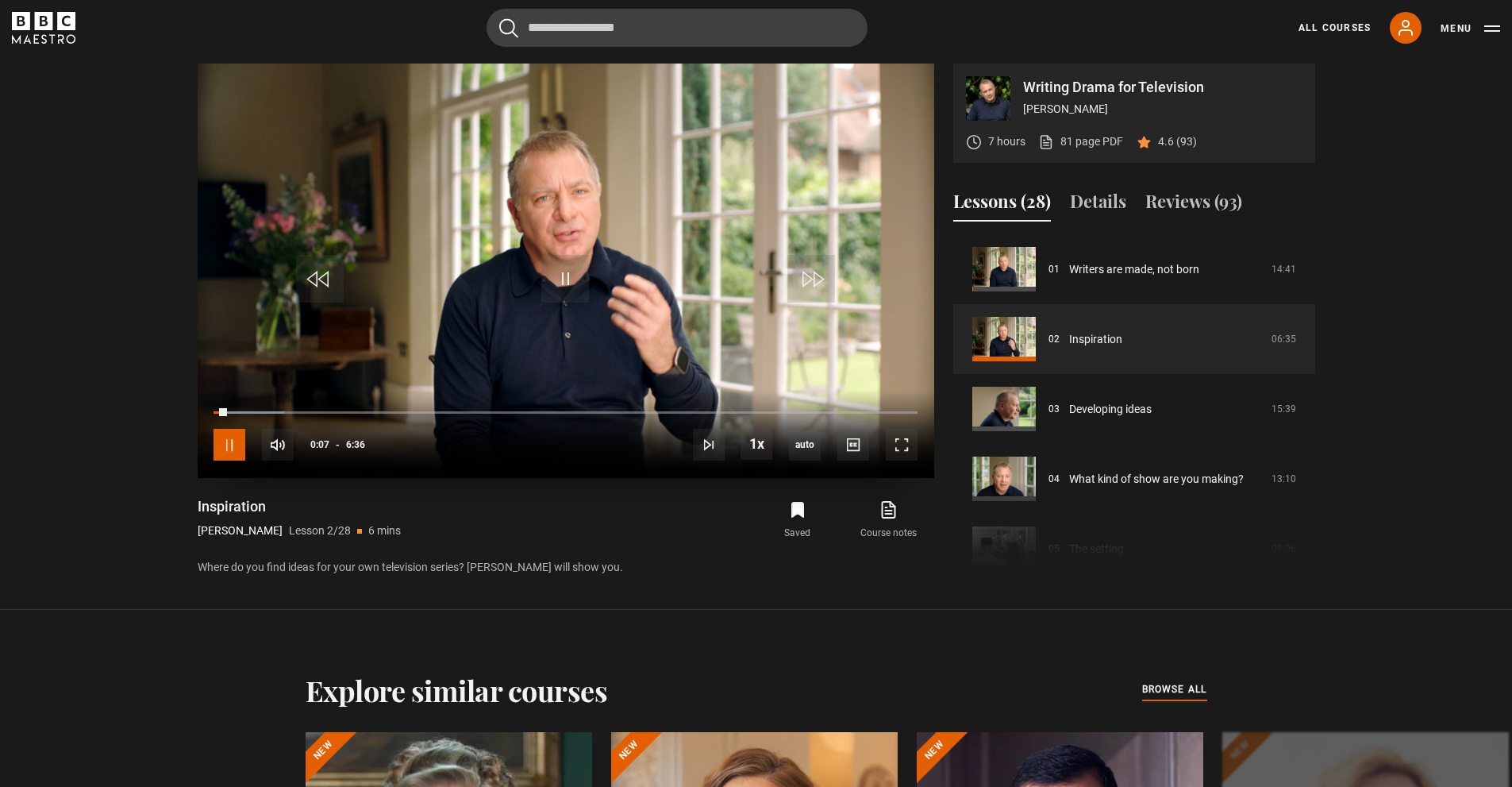 click at bounding box center (229, 445) 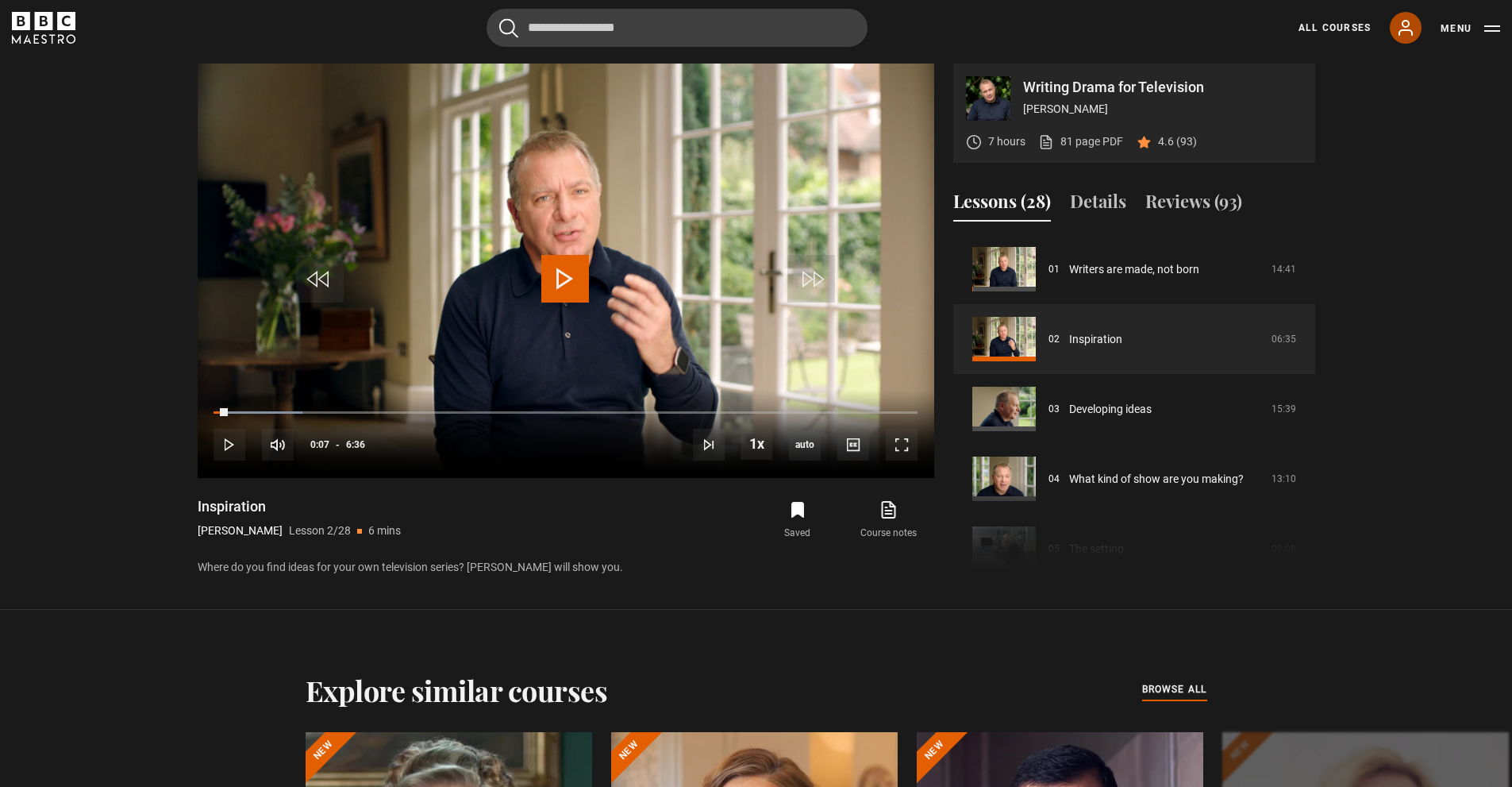 click 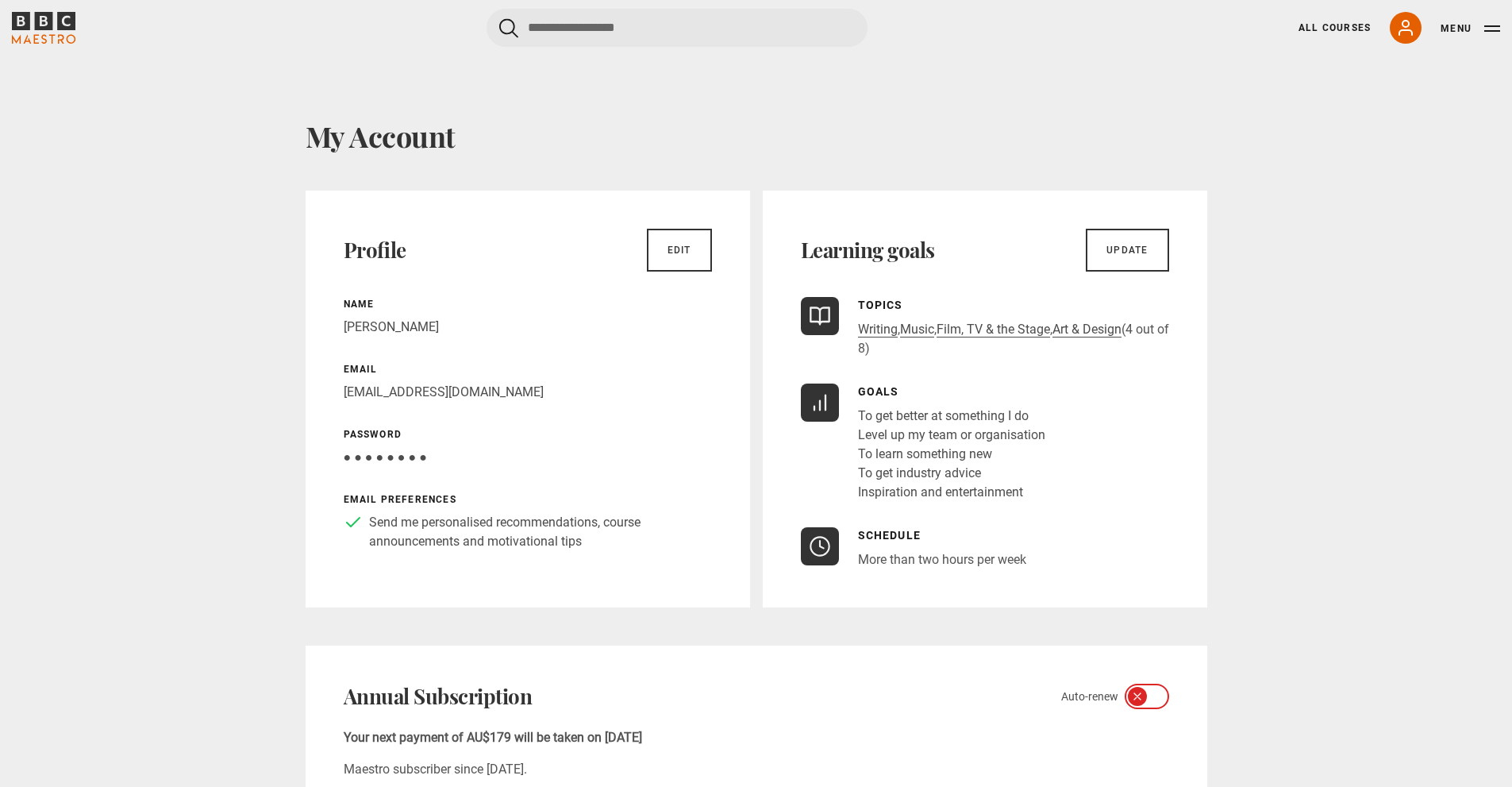 scroll, scrollTop: 0, scrollLeft: 0, axis: both 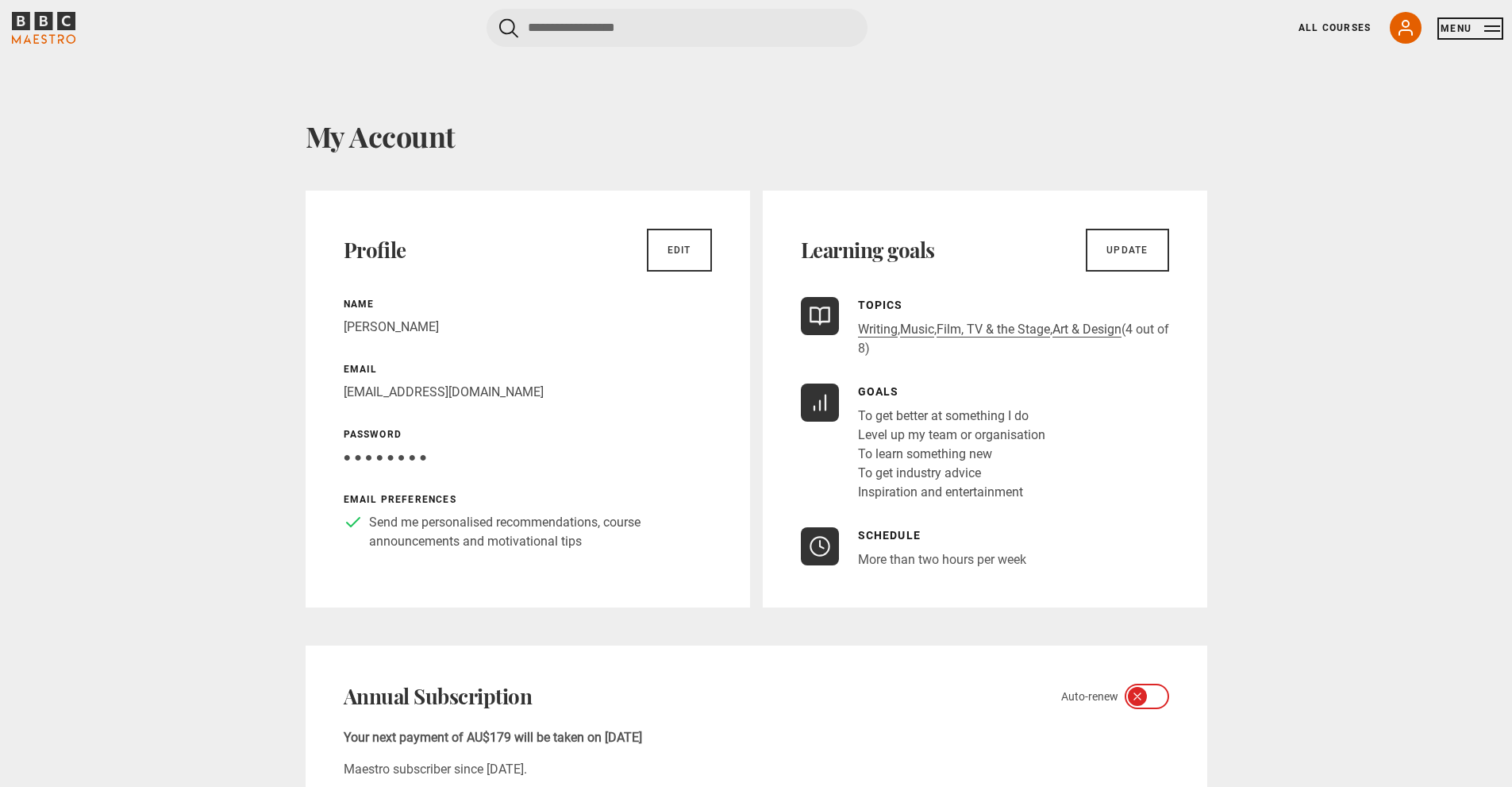 click on "Menu" at bounding box center [1470, 29] 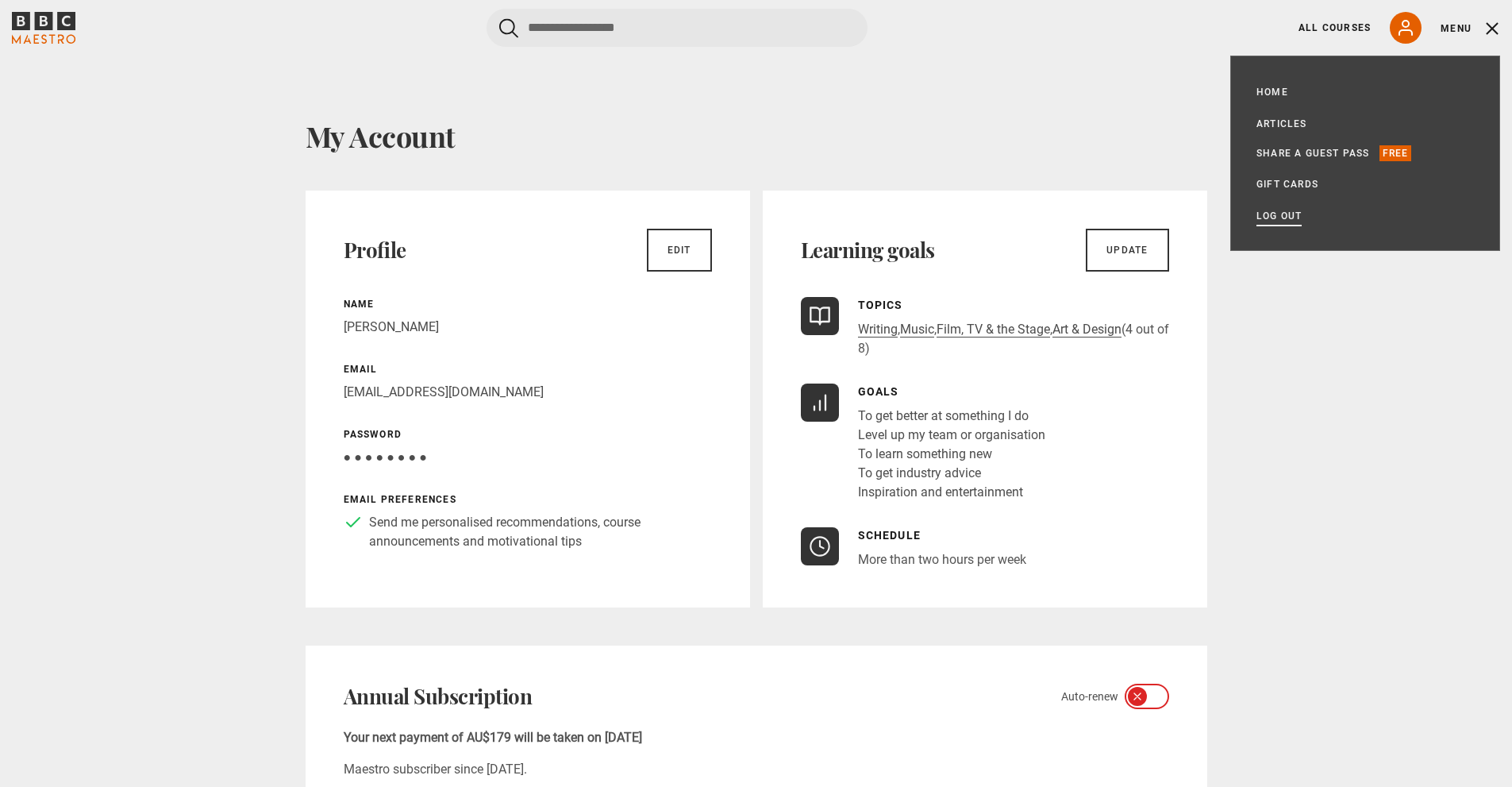 click on "Log out" at bounding box center (1279, 216) 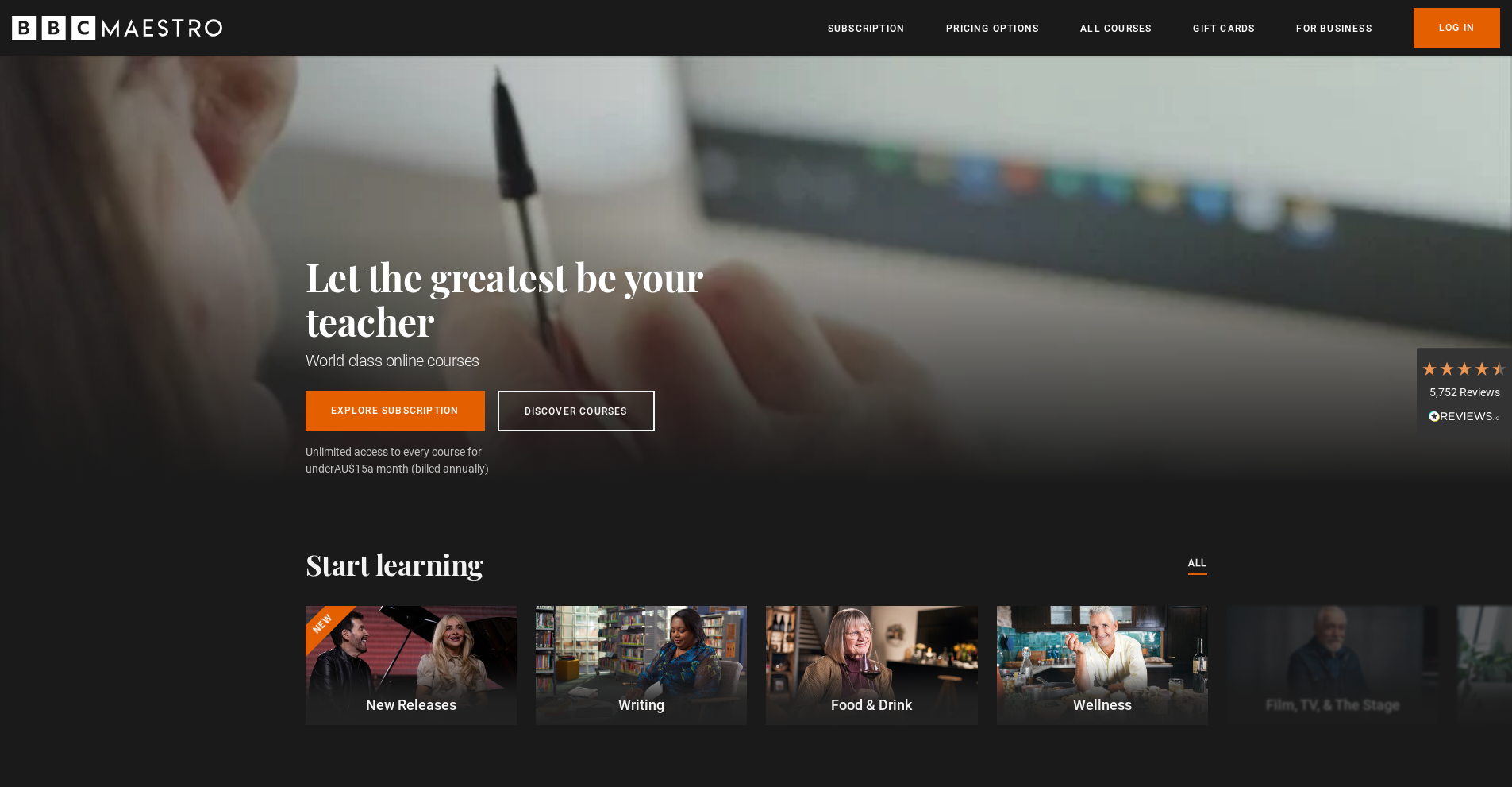 scroll, scrollTop: 0, scrollLeft: 0, axis: both 